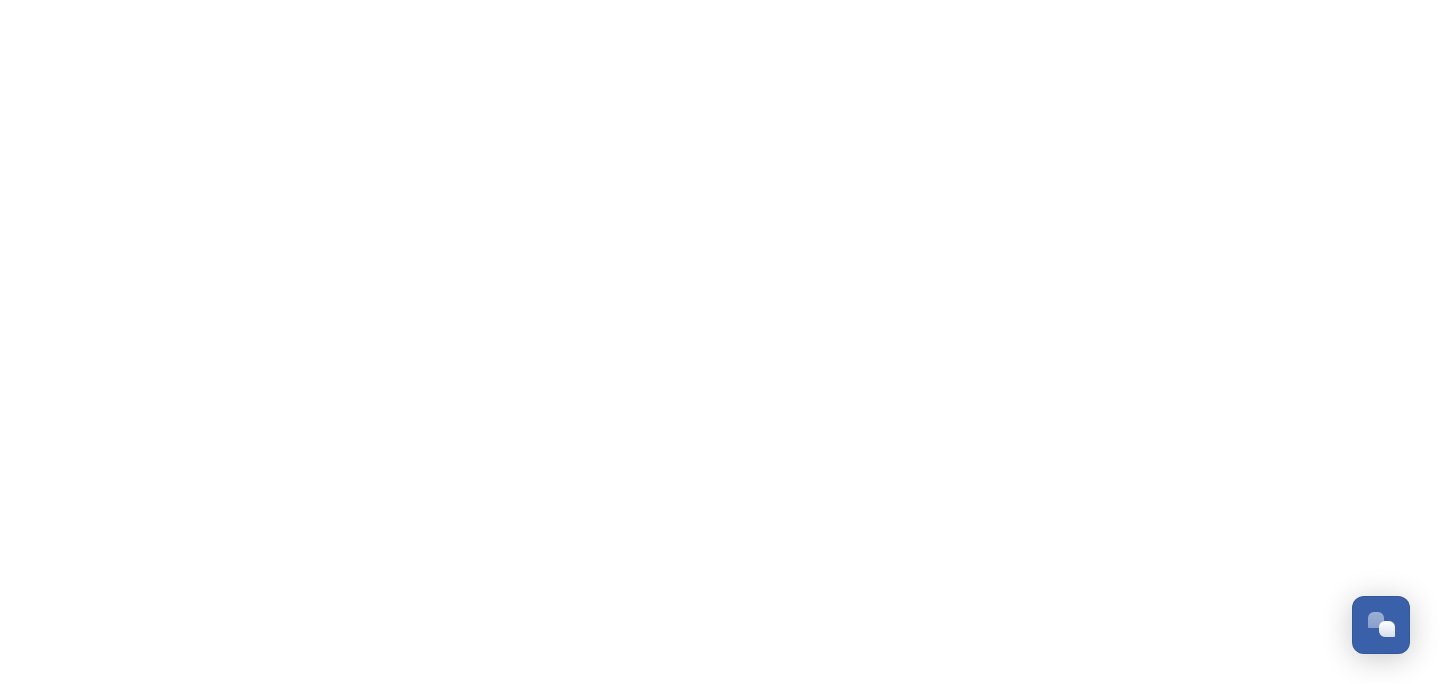 scroll, scrollTop: 0, scrollLeft: 0, axis: both 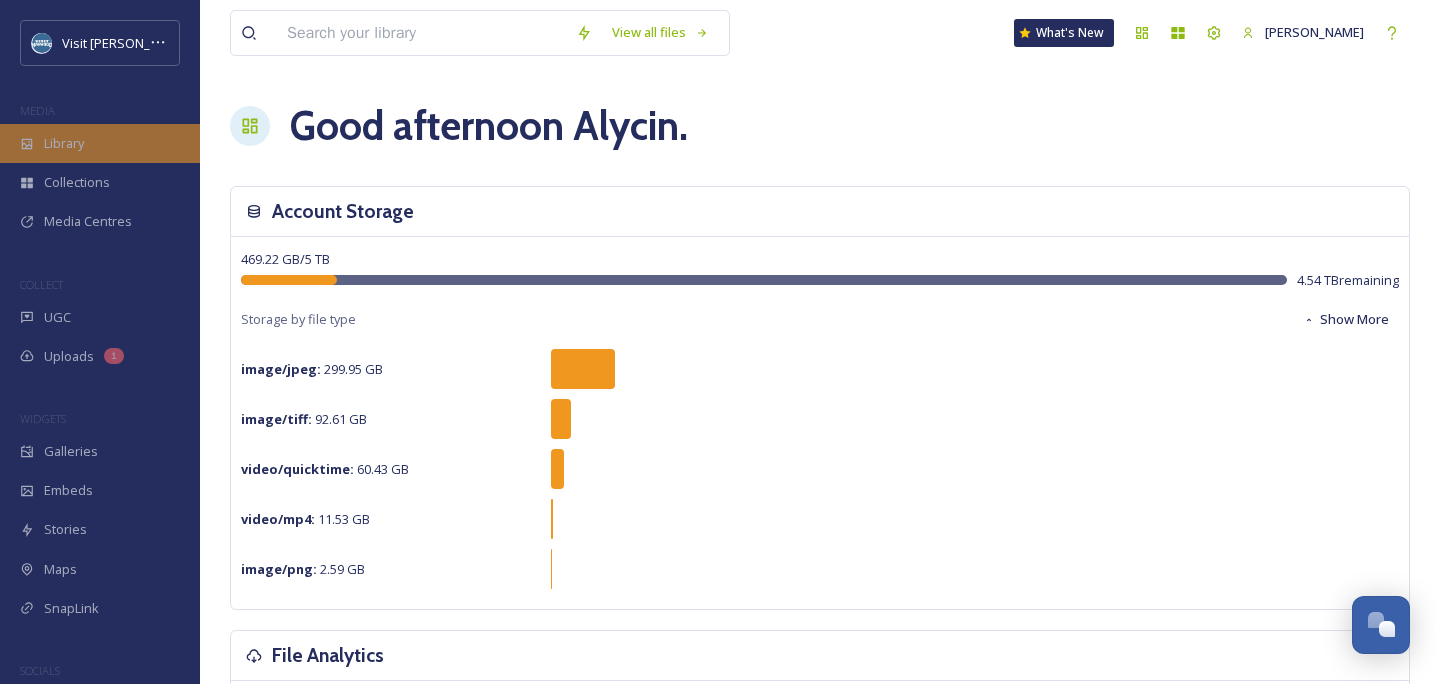 click on "Library" at bounding box center (100, 143) 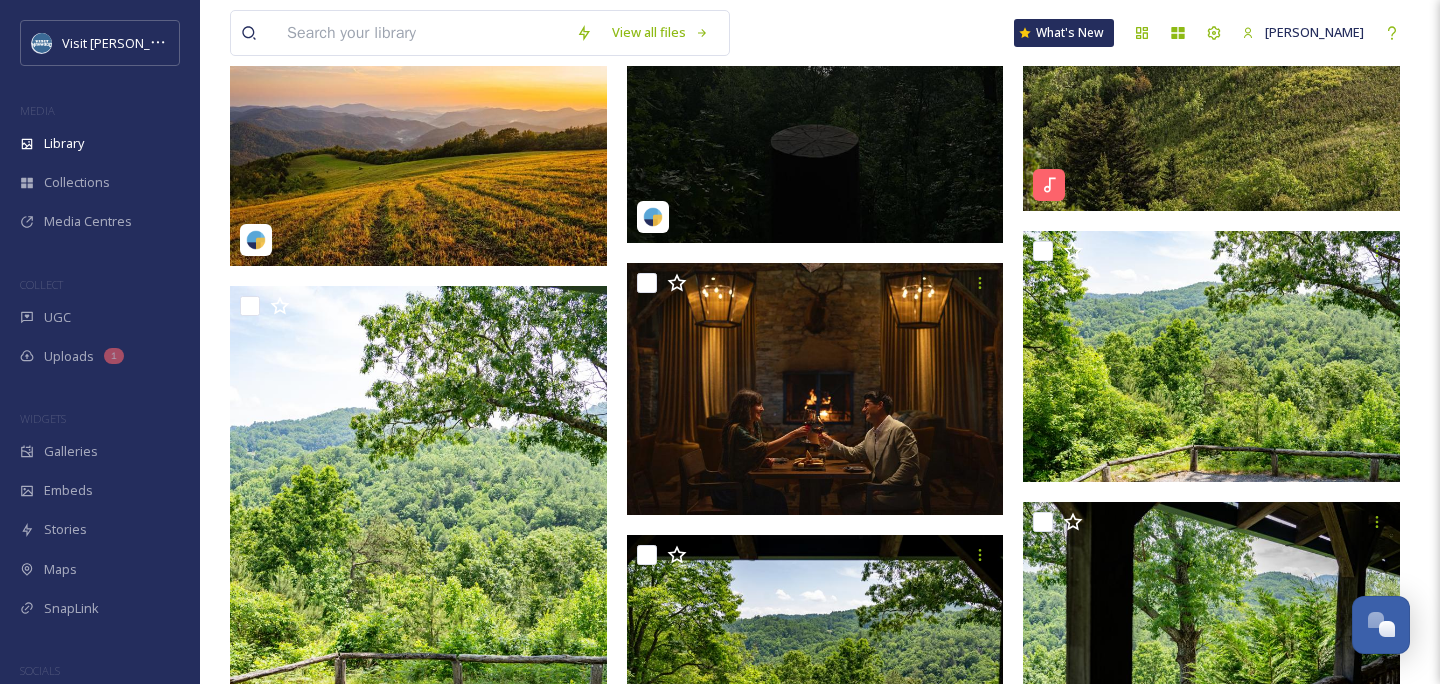 scroll, scrollTop: 0, scrollLeft: 0, axis: both 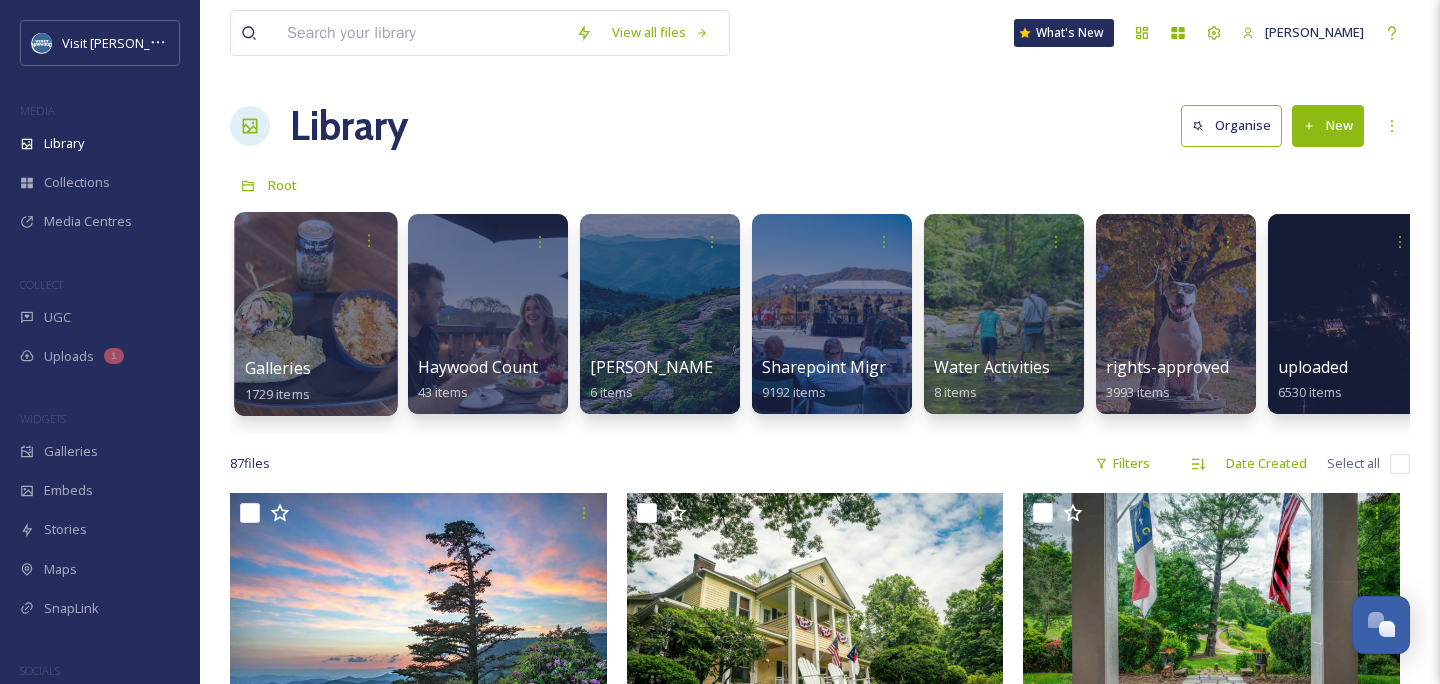 click on "Galleries 1729   items" at bounding box center [315, 314] 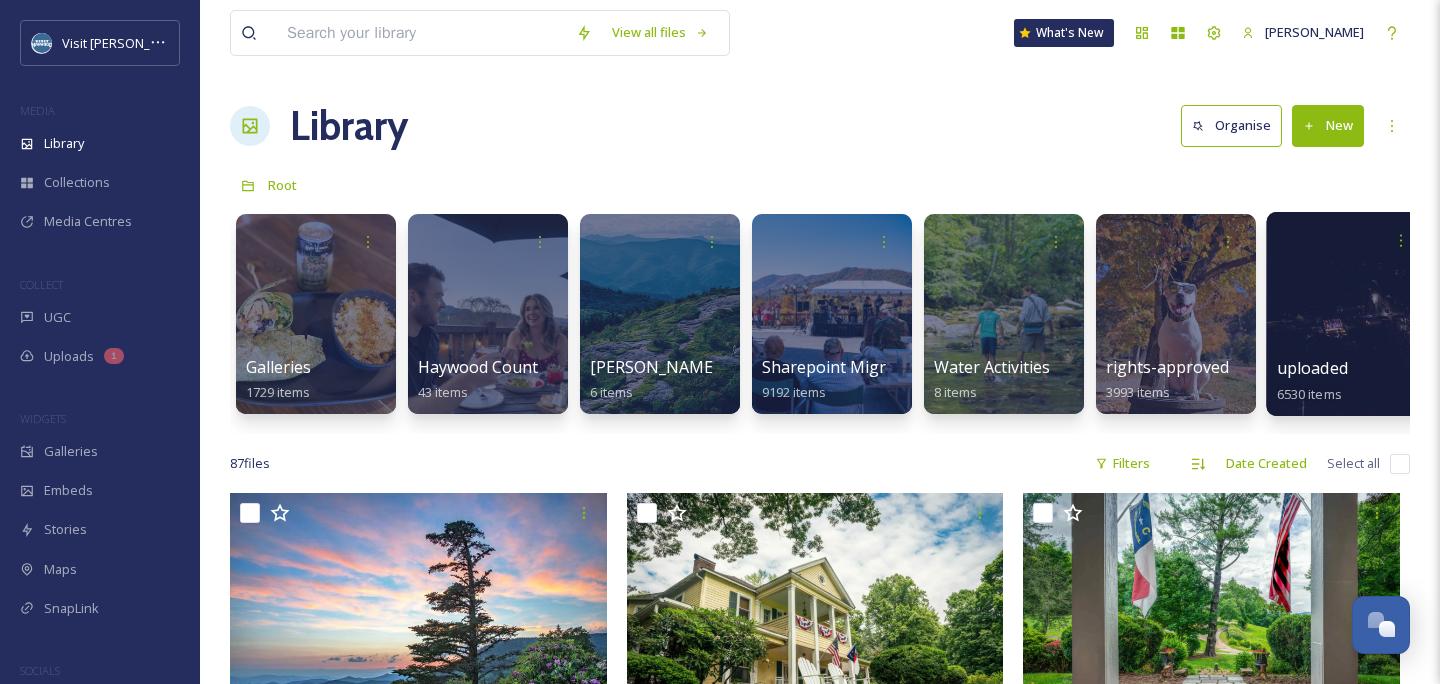 click at bounding box center (1347, 314) 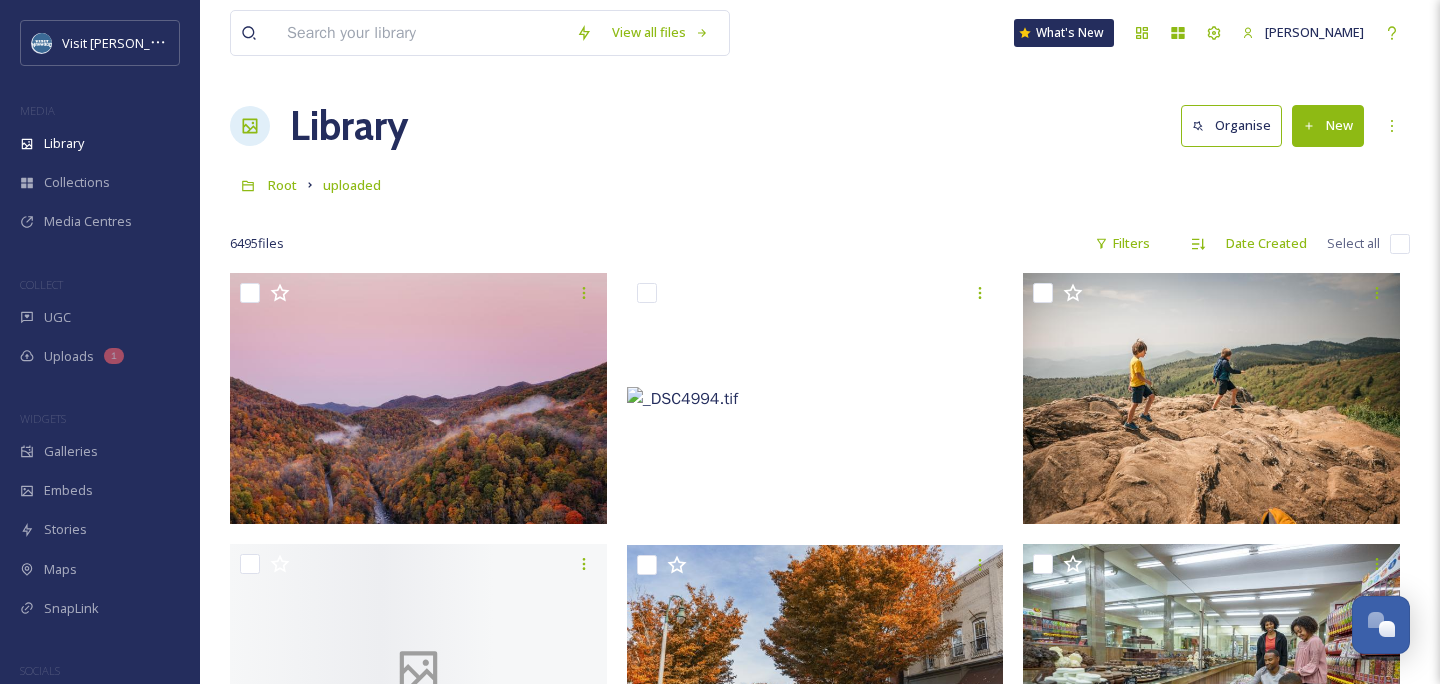 click at bounding box center [421, 33] 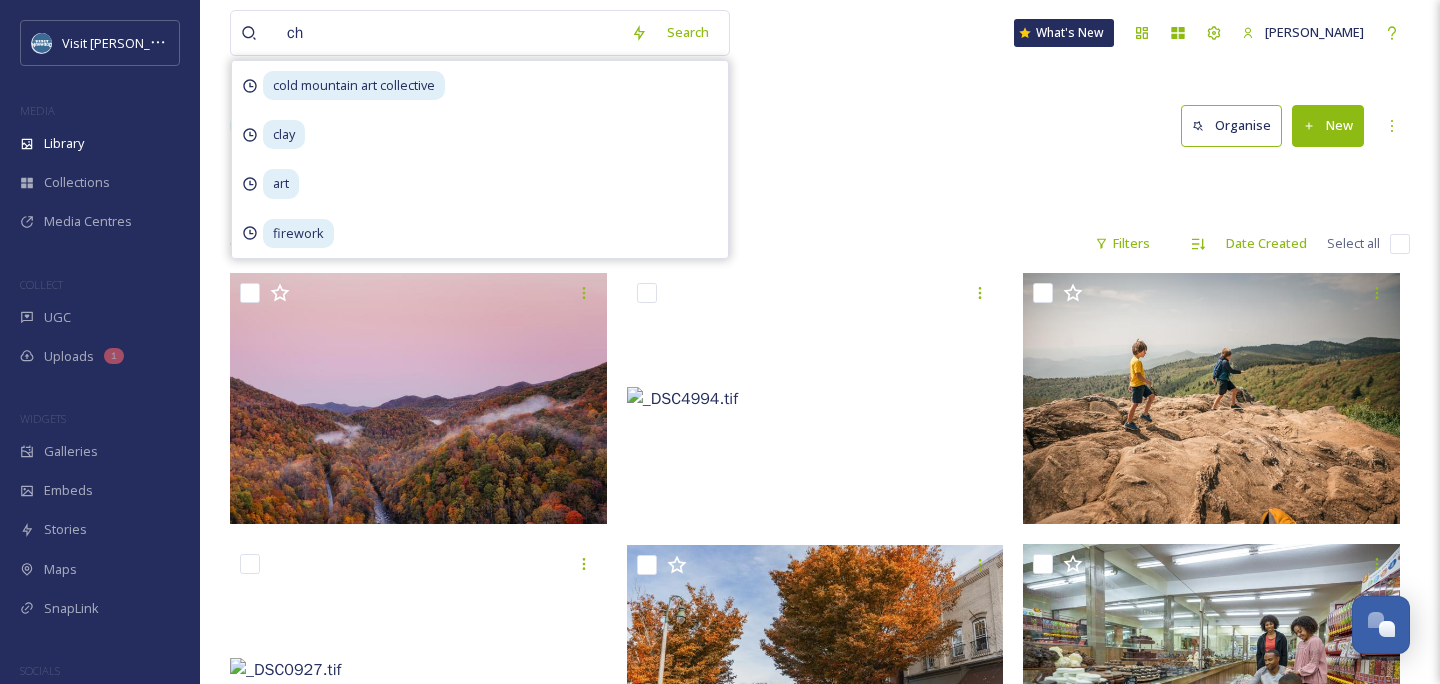 type on "c" 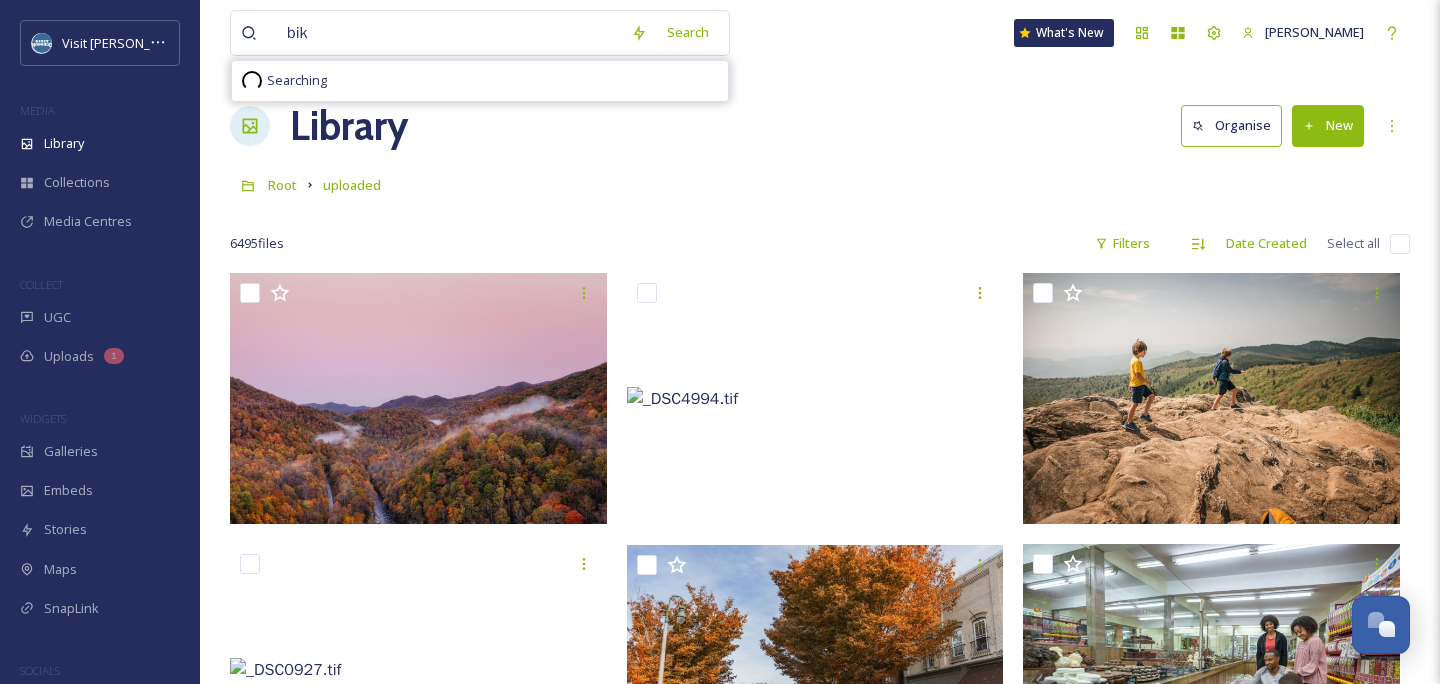 type on "bike" 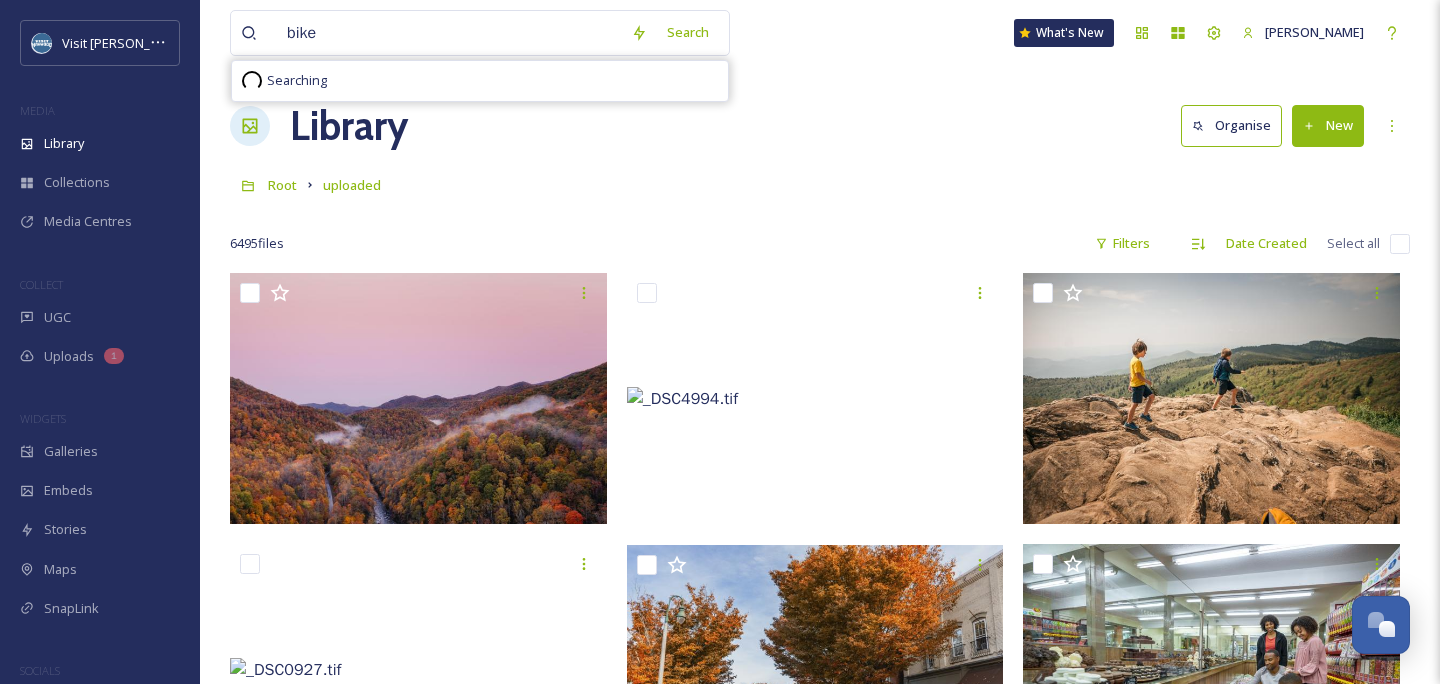type 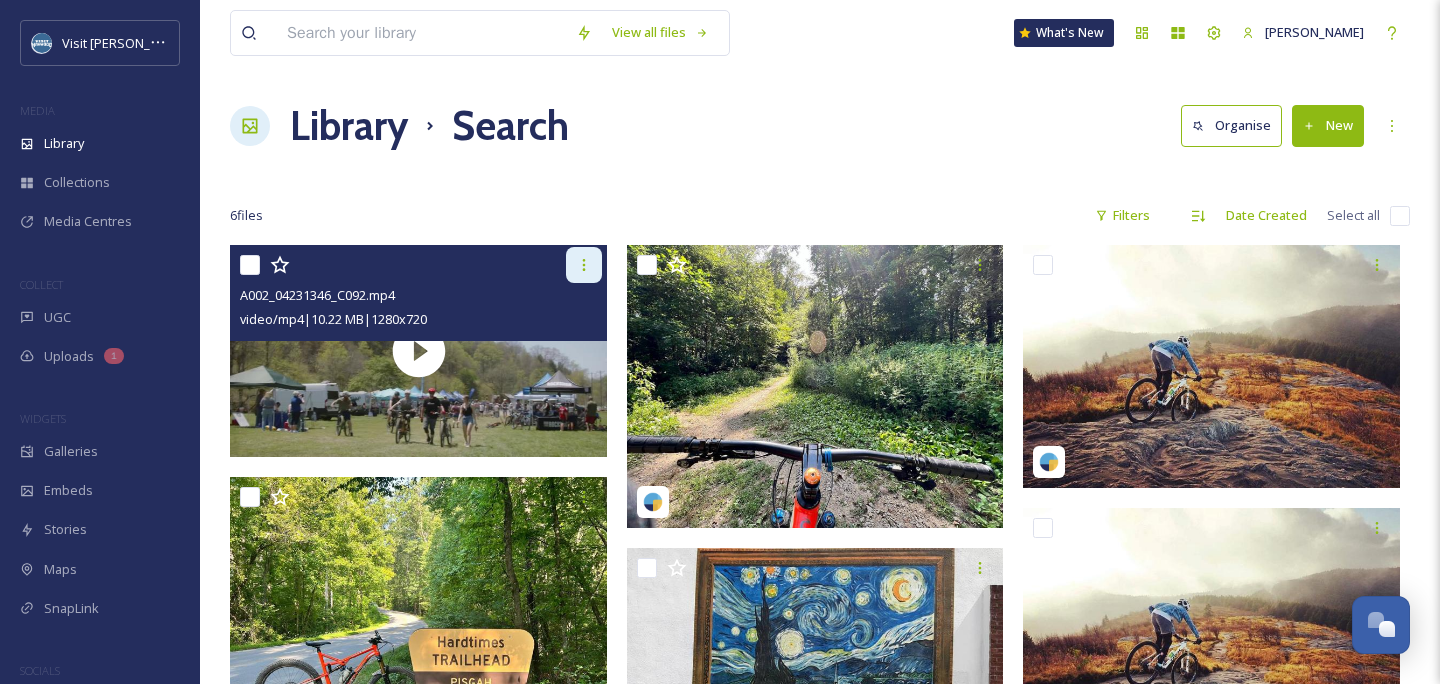 scroll, scrollTop: 0, scrollLeft: 0, axis: both 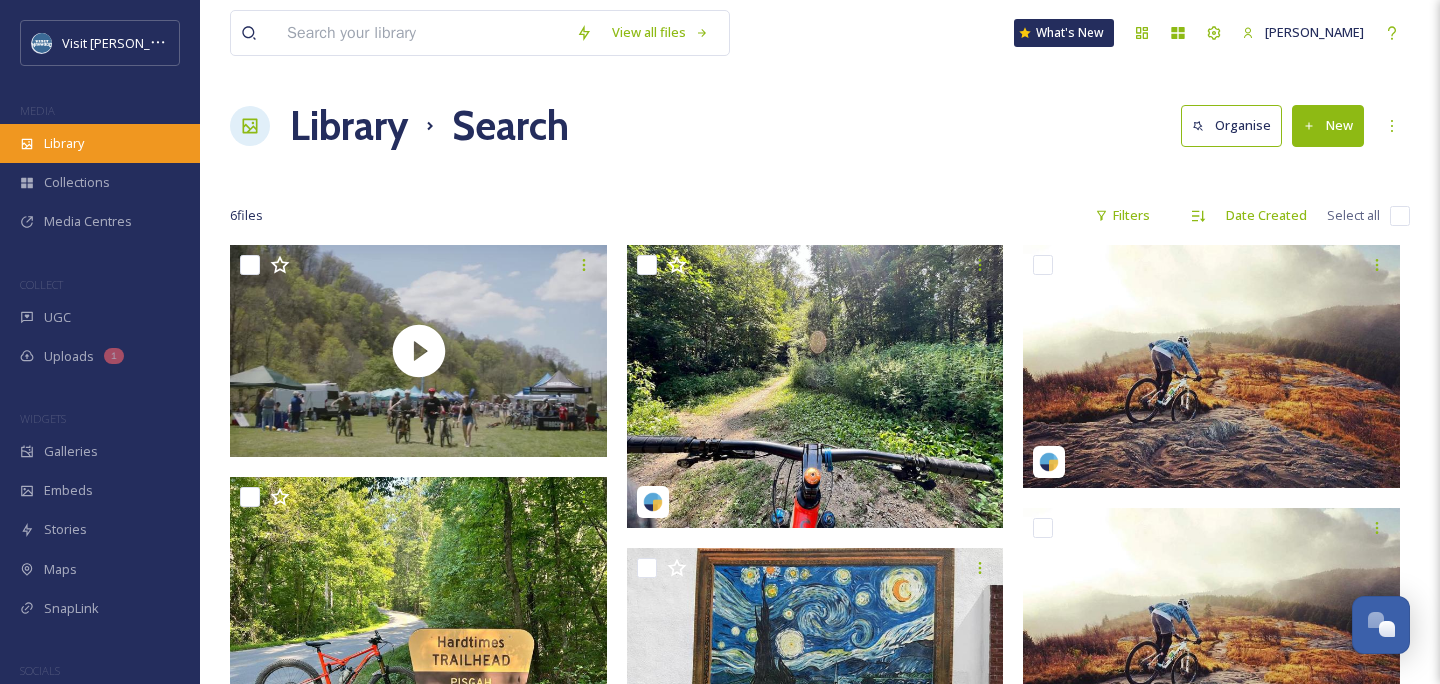 click on "Library" at bounding box center [100, 143] 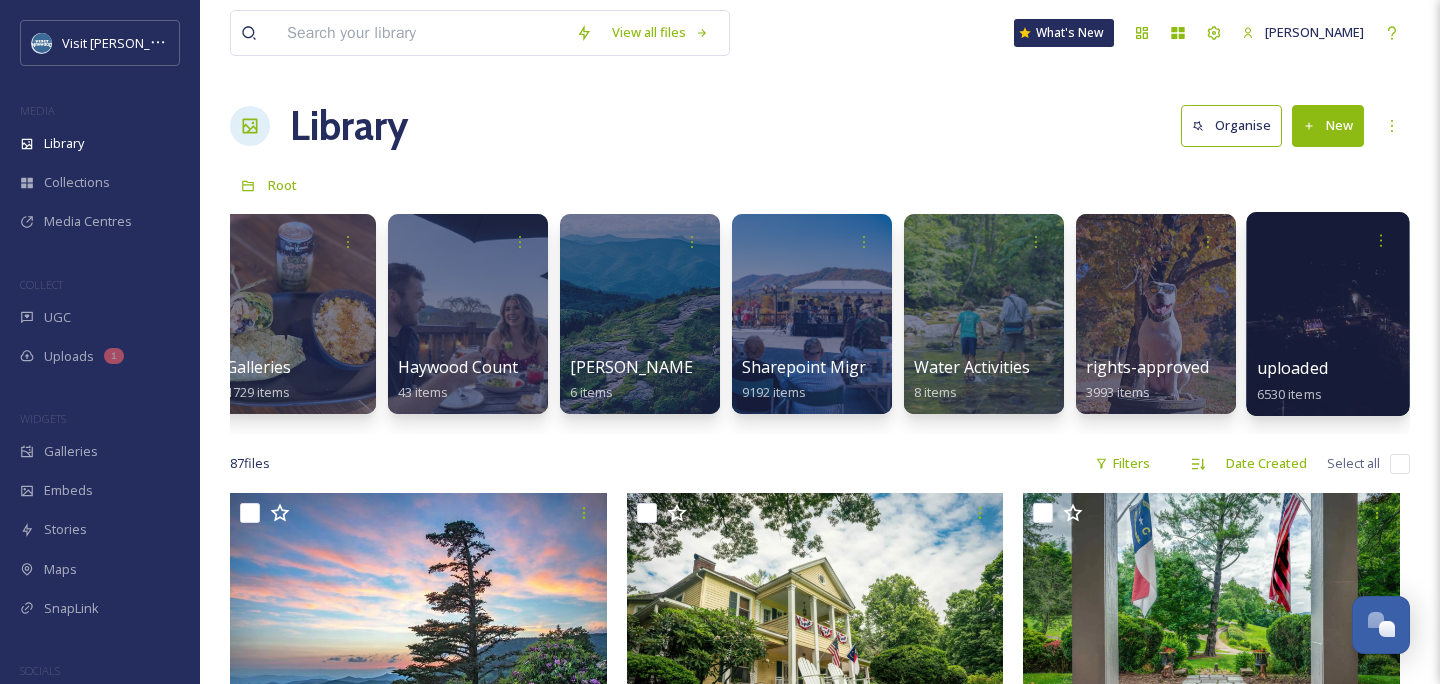 scroll, scrollTop: 0, scrollLeft: 18, axis: horizontal 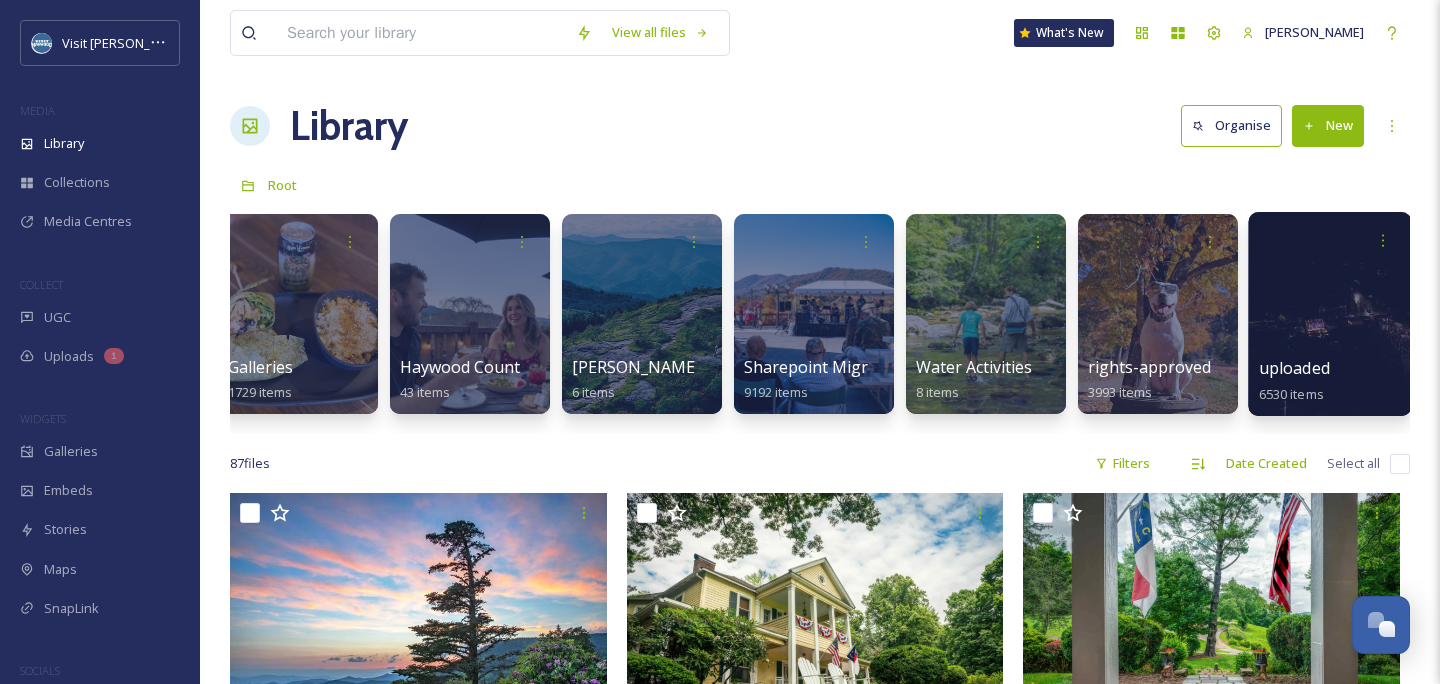 click at bounding box center (1329, 314) 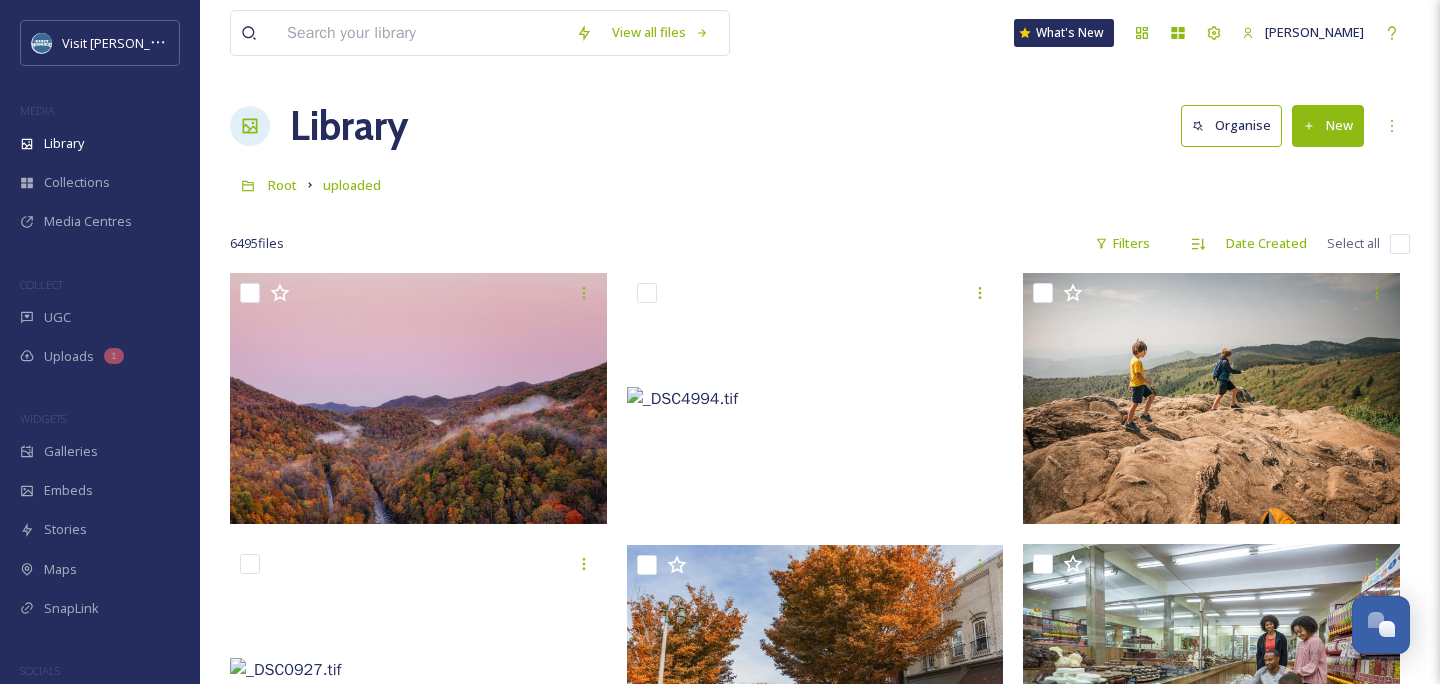 click at bounding box center [421, 33] 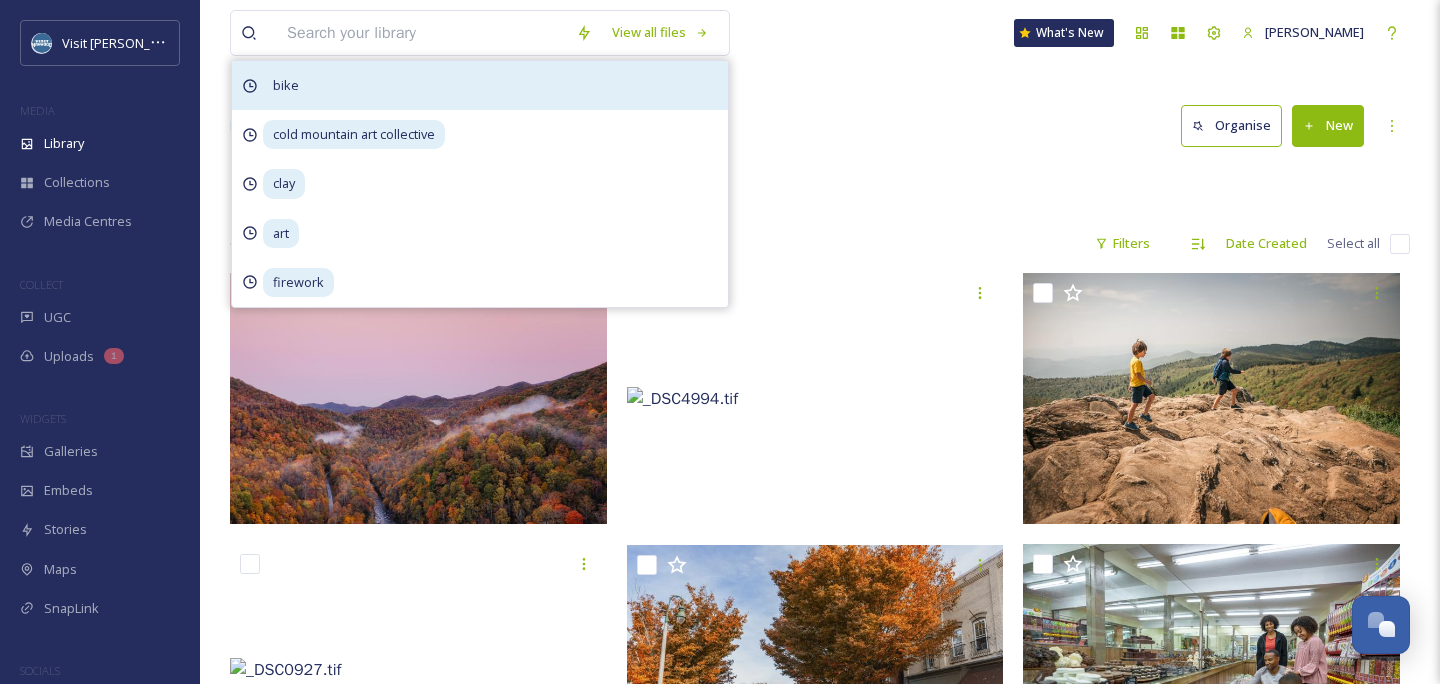click on "bike" at bounding box center (480, 85) 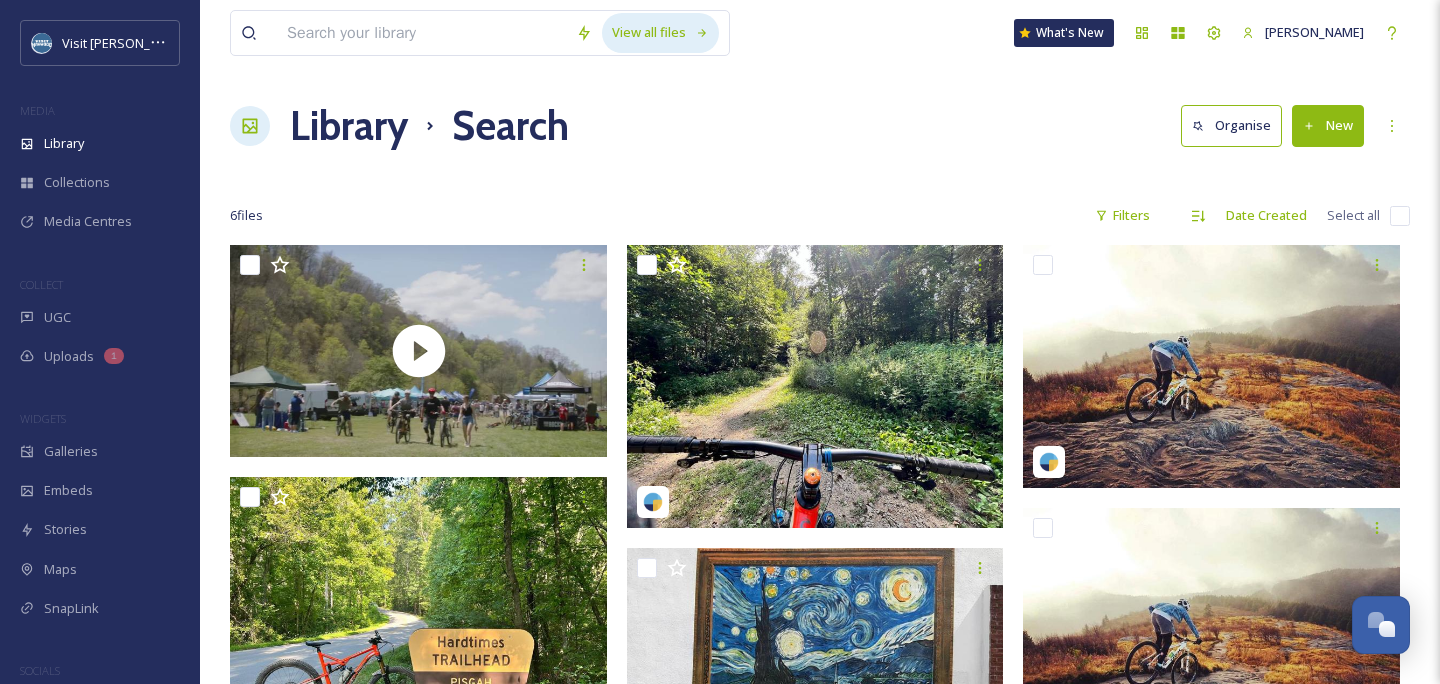 click on "View all files" at bounding box center (660, 32) 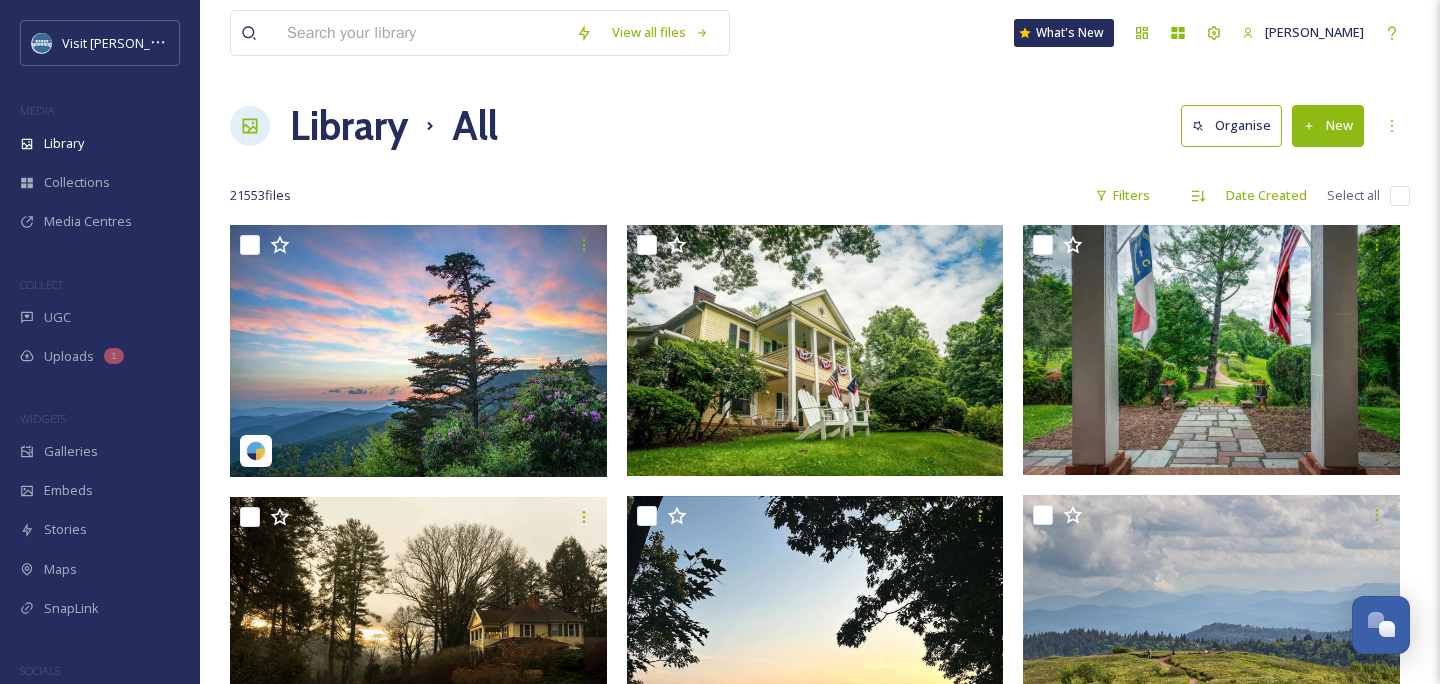 click at bounding box center (421, 33) 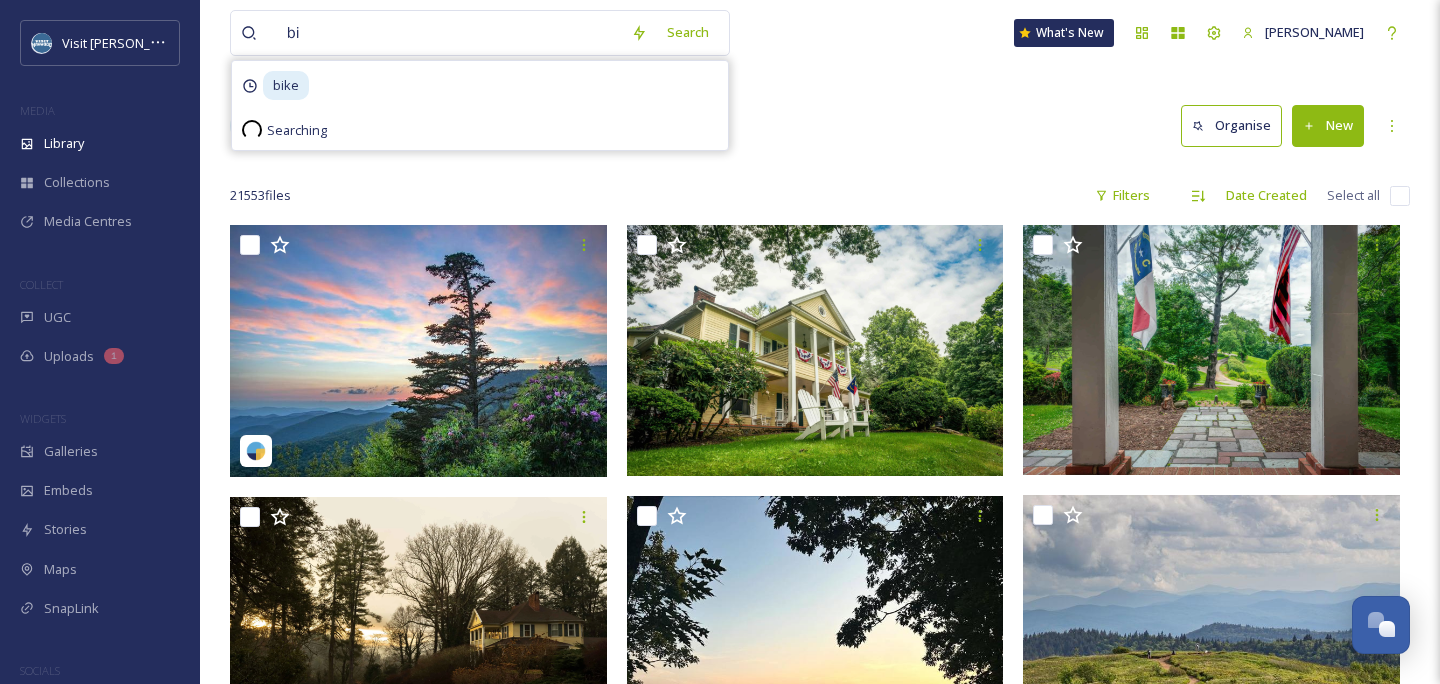 type on "b" 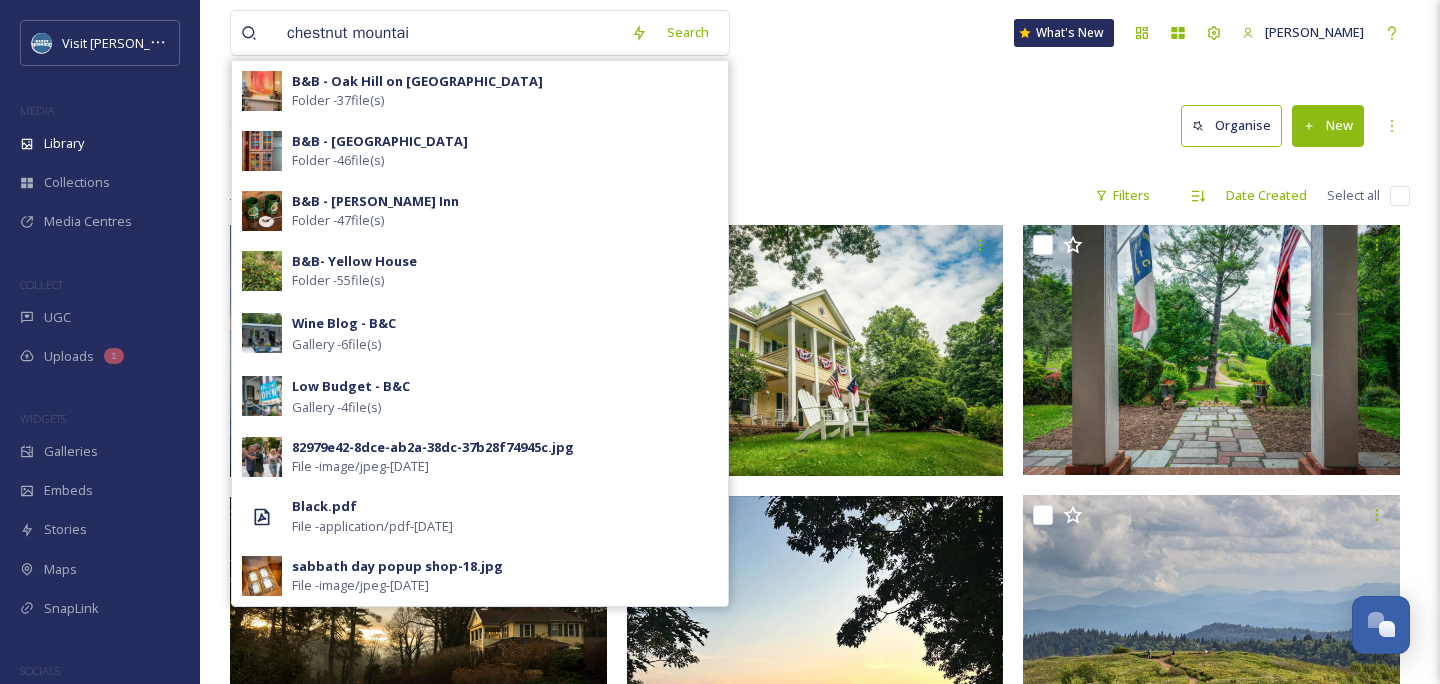 type on "chestnut mountain" 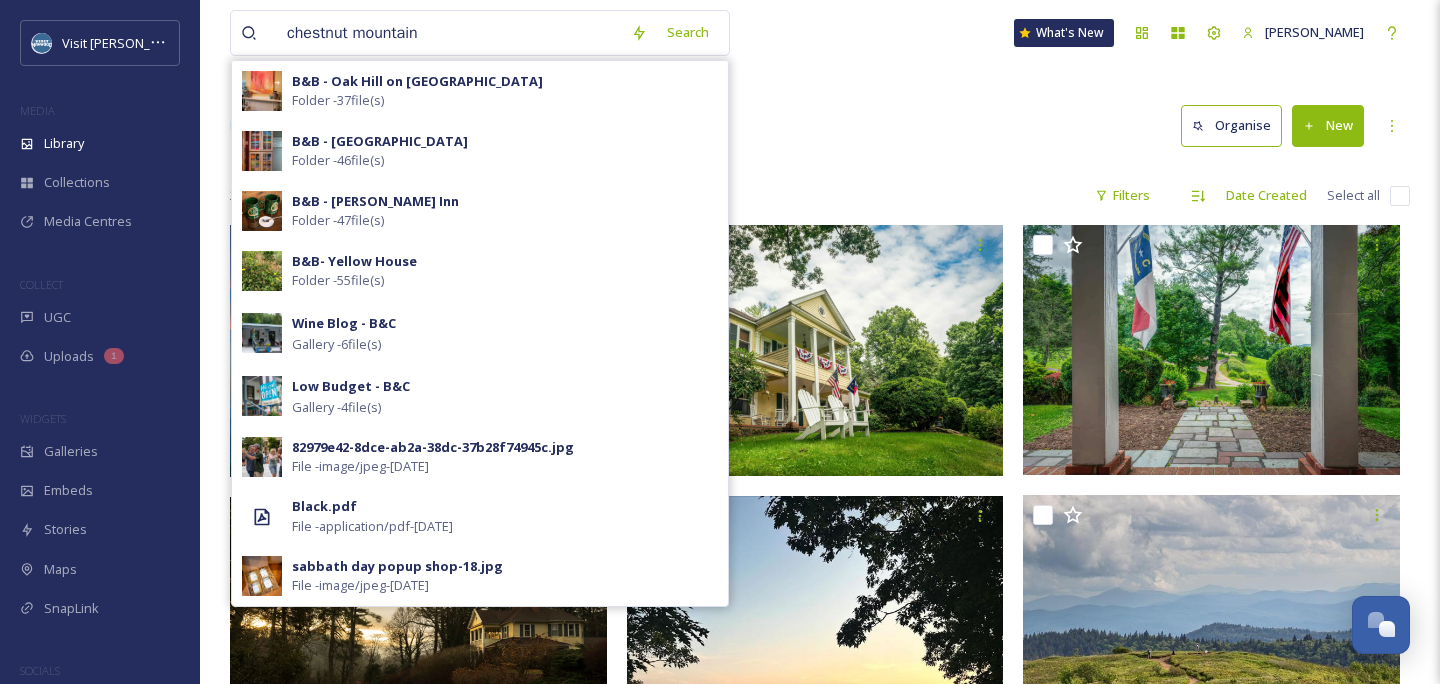 type 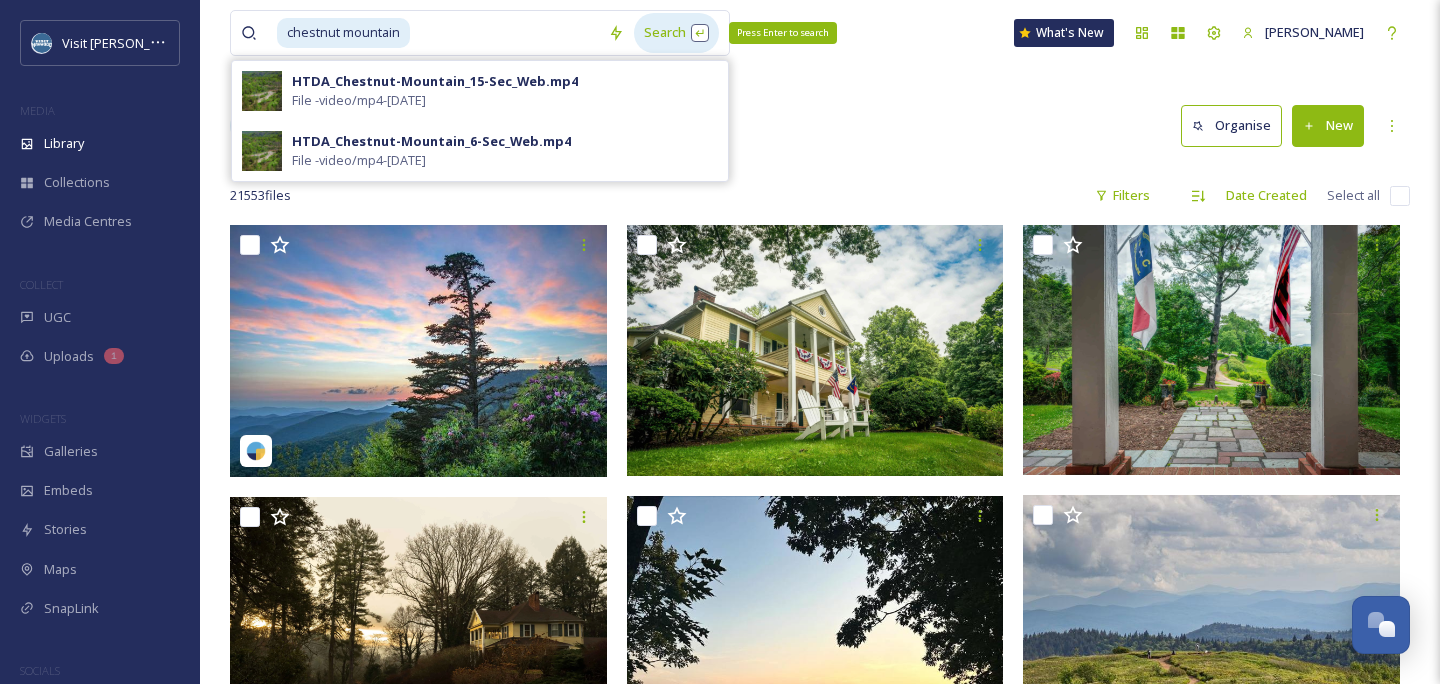 click on "Search Press Enter to search" at bounding box center [676, 32] 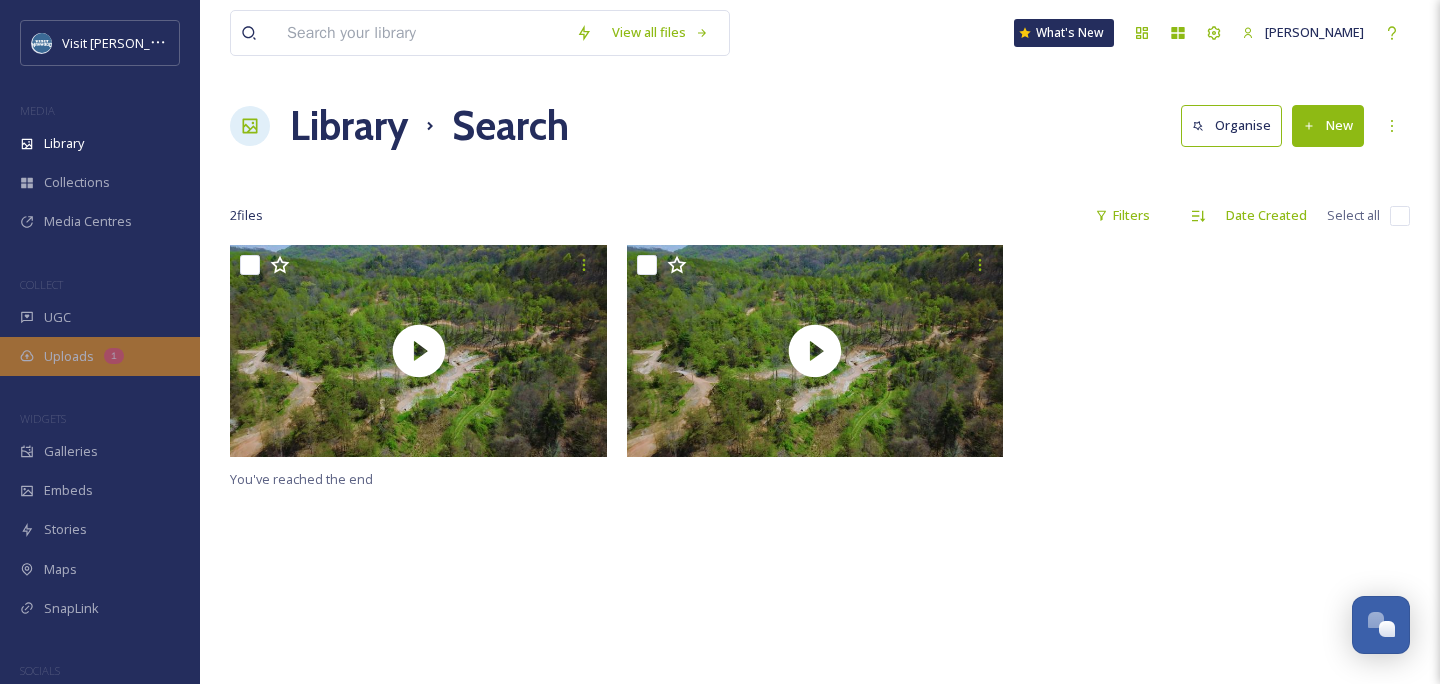 click on "1" at bounding box center [114, 356] 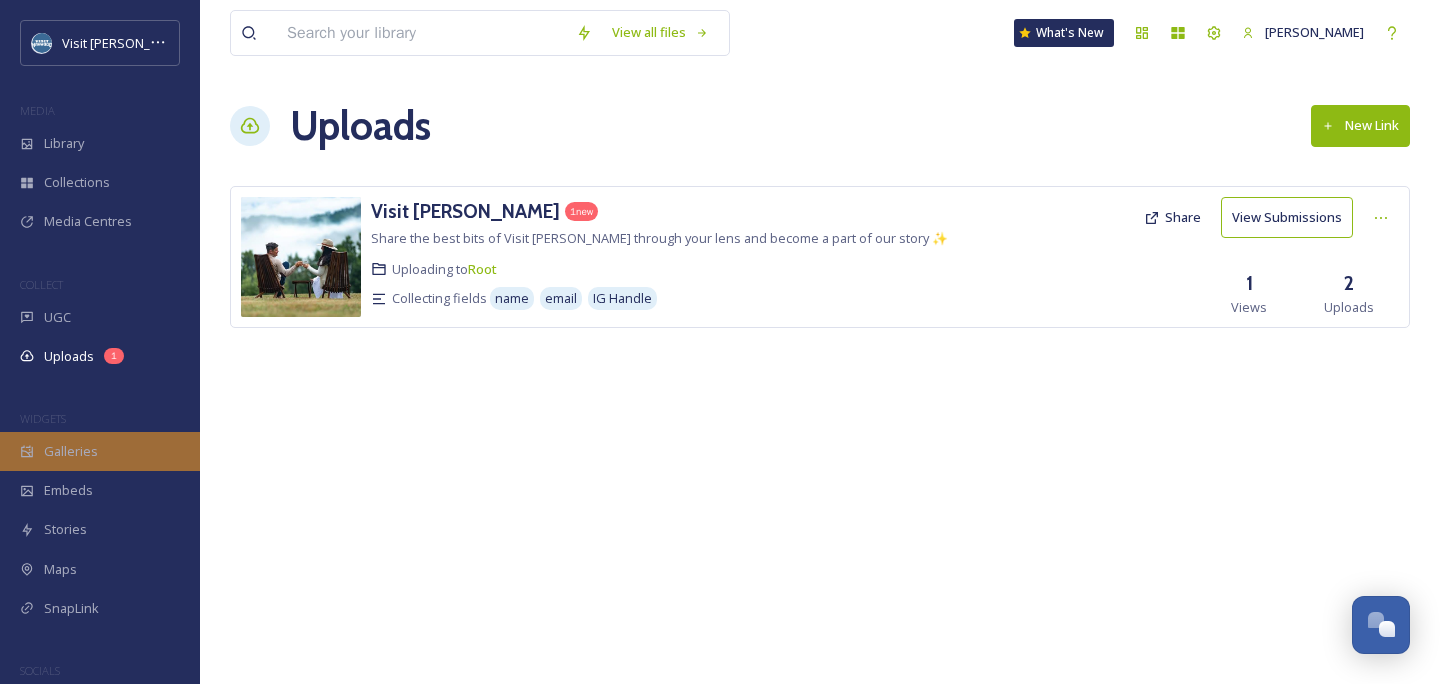 click on "Galleries" at bounding box center [100, 451] 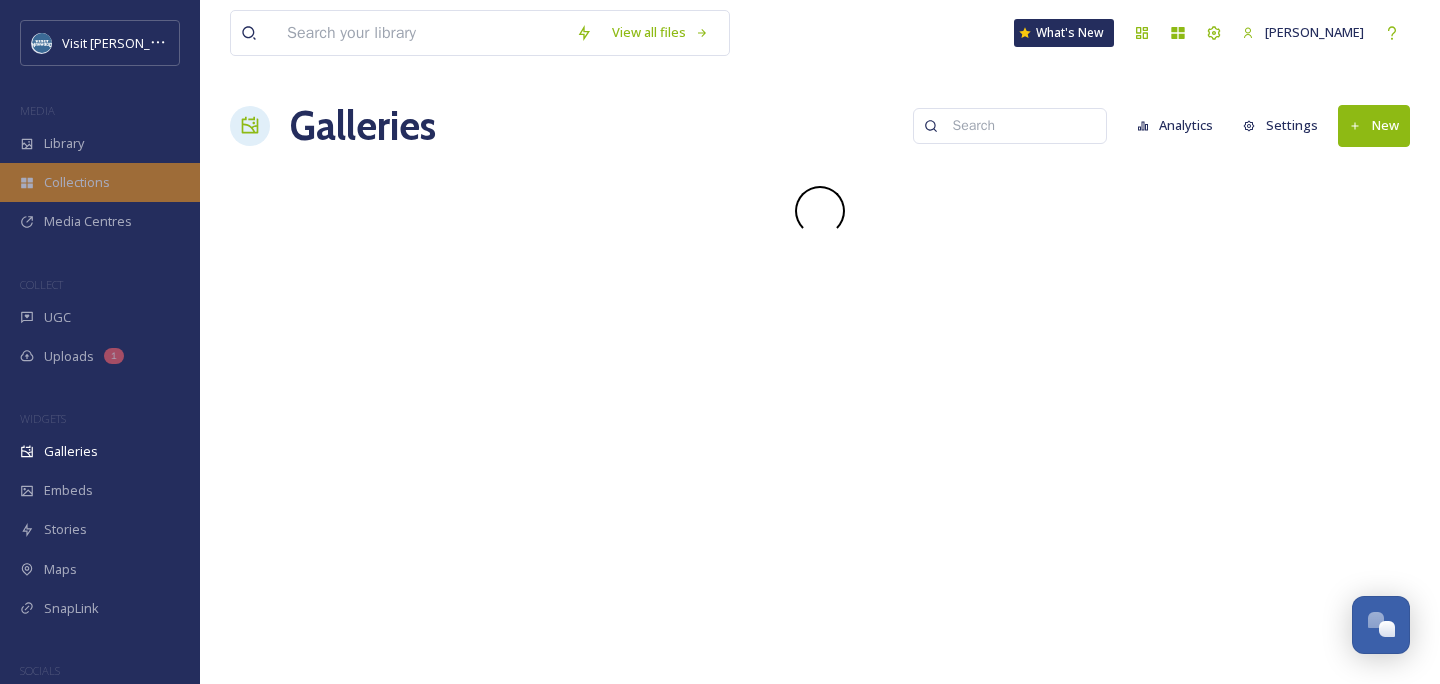 click on "Collections" at bounding box center (100, 182) 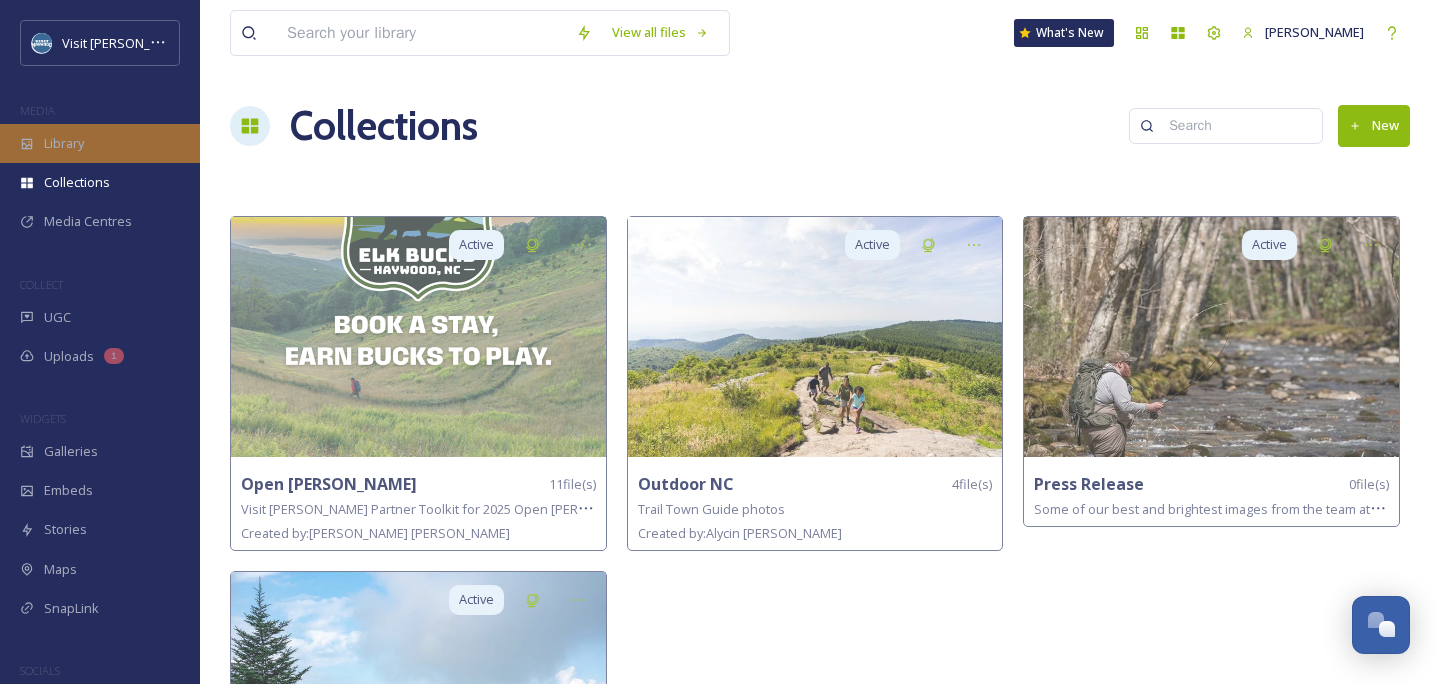 click on "Library" at bounding box center (64, 143) 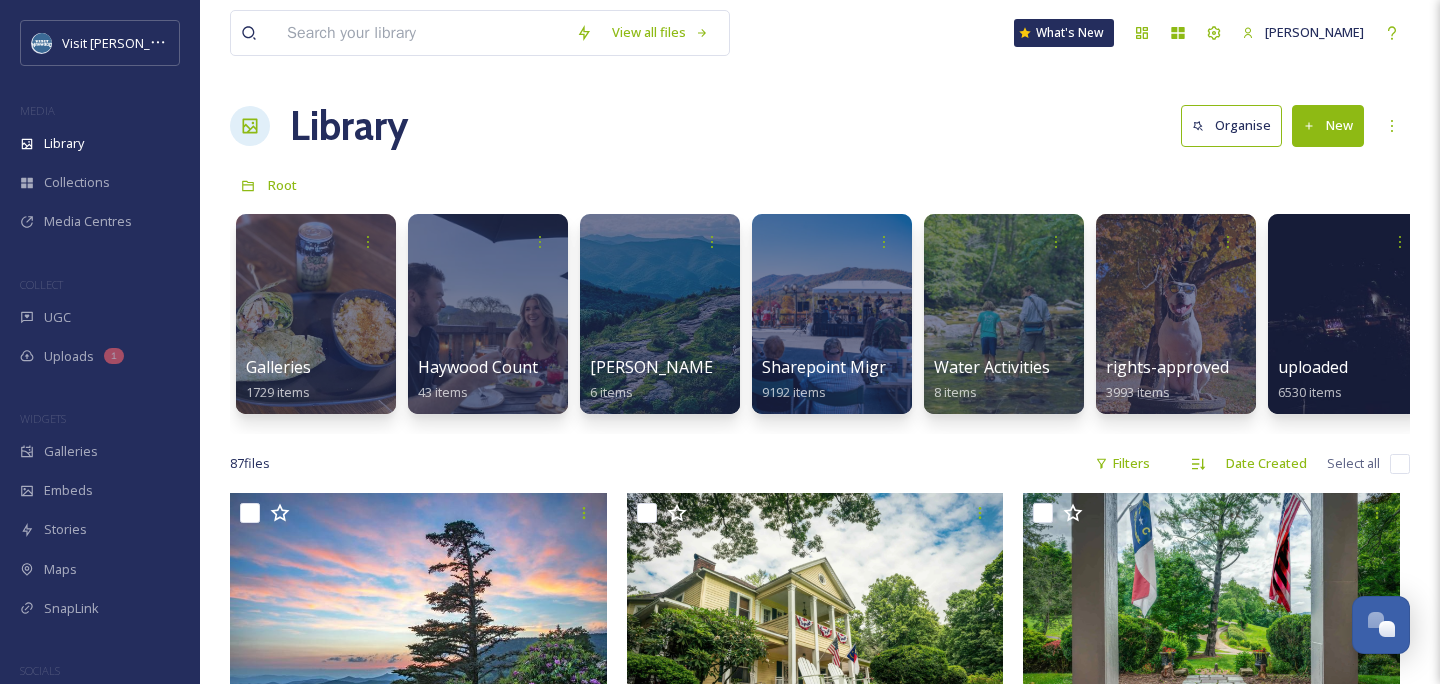 scroll, scrollTop: 0, scrollLeft: 0, axis: both 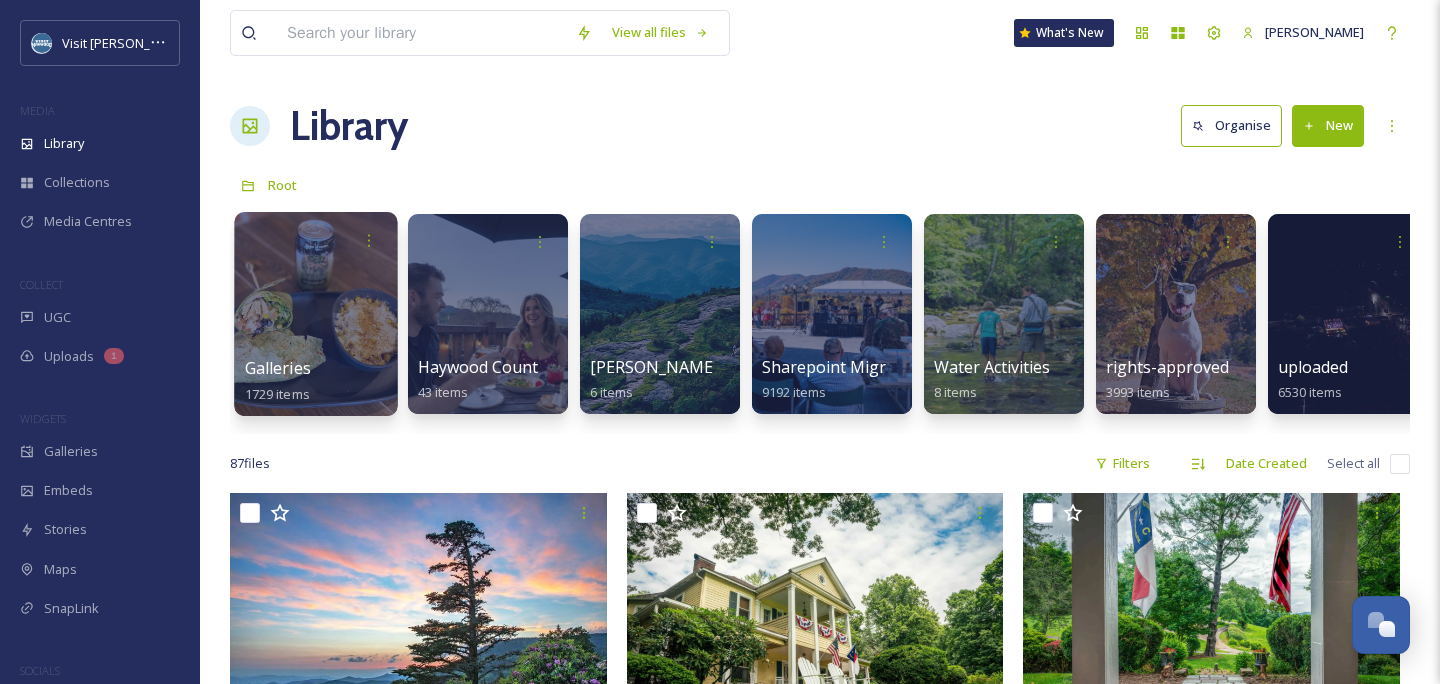 click at bounding box center [315, 314] 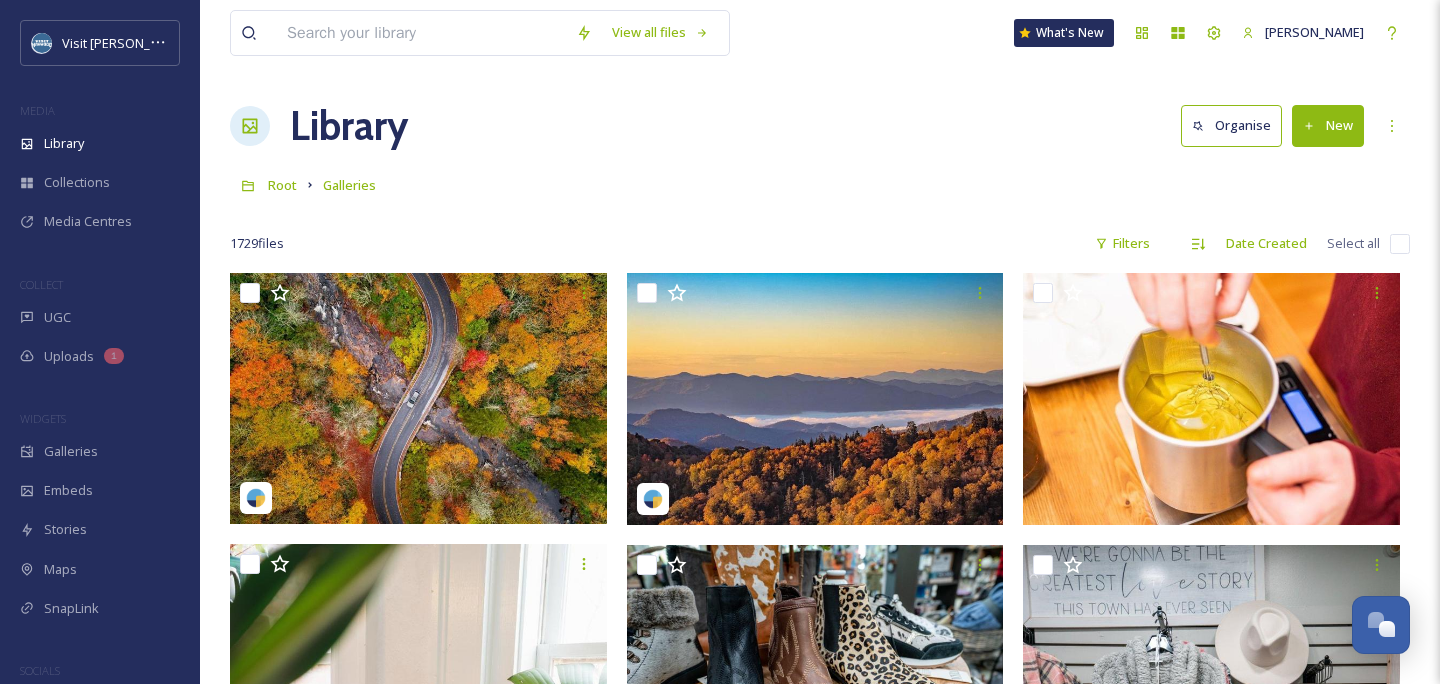 scroll, scrollTop: -1, scrollLeft: 0, axis: vertical 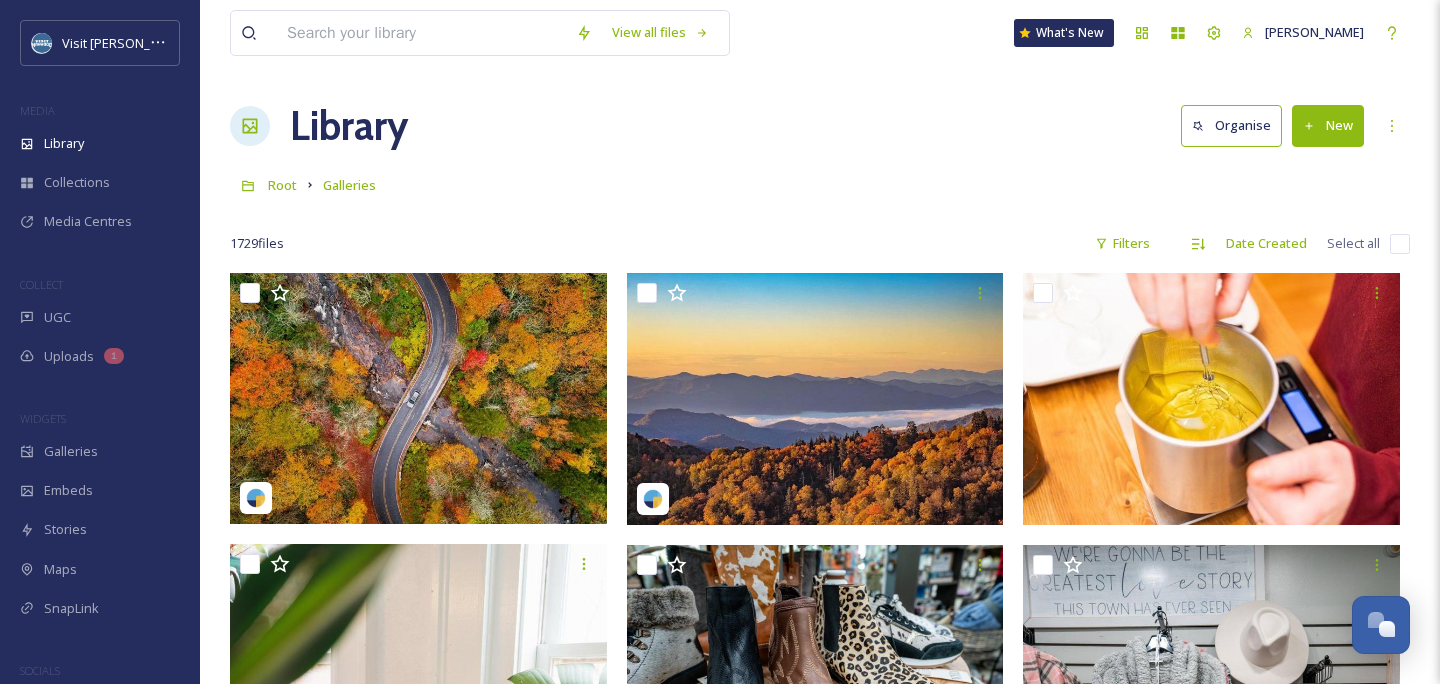 click at bounding box center [421, 33] 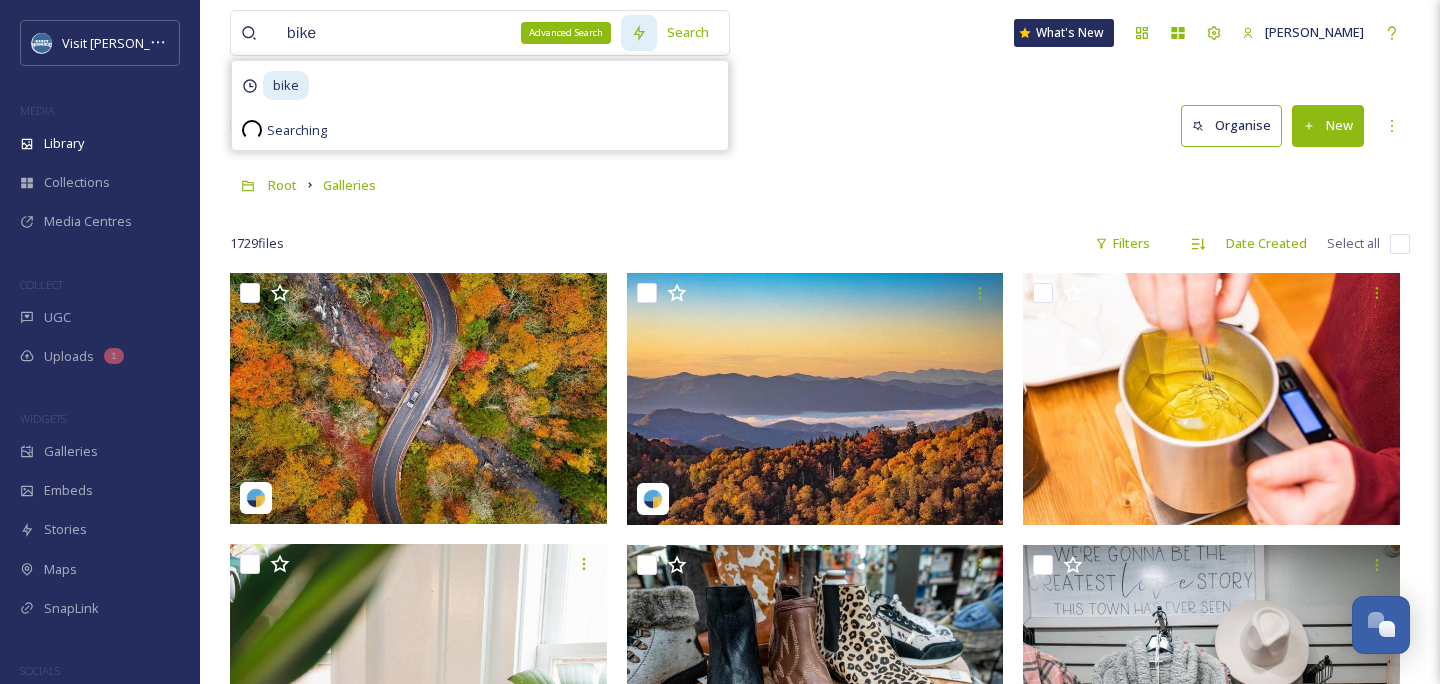 type on "bike" 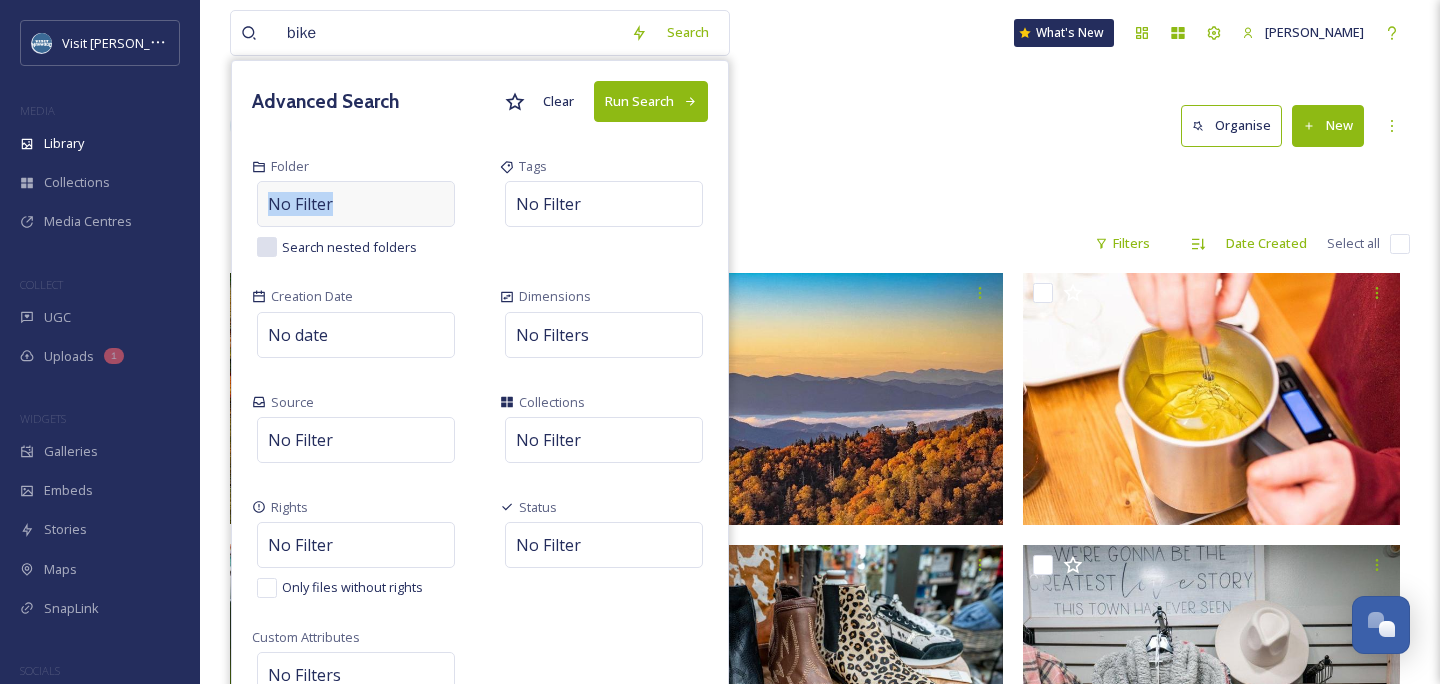 click on "No Filter" at bounding box center [356, 204] 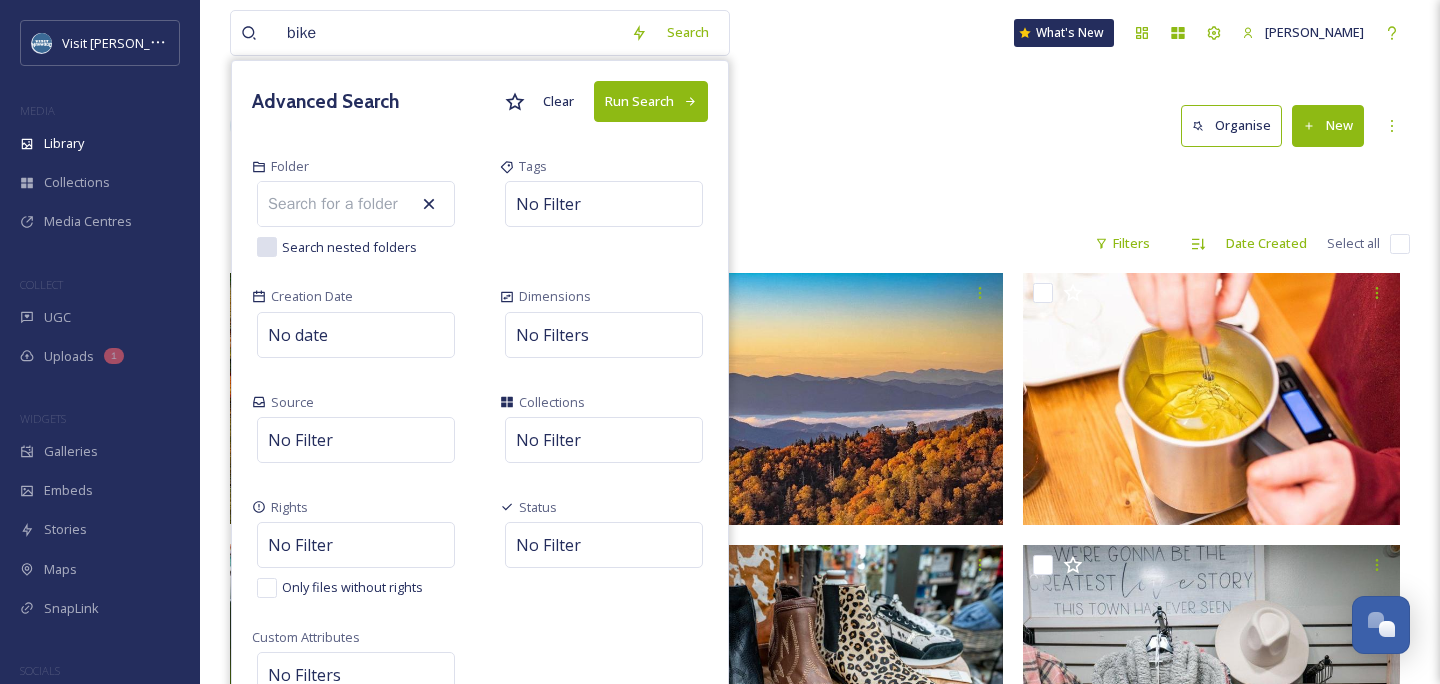 click at bounding box center (344, 204) 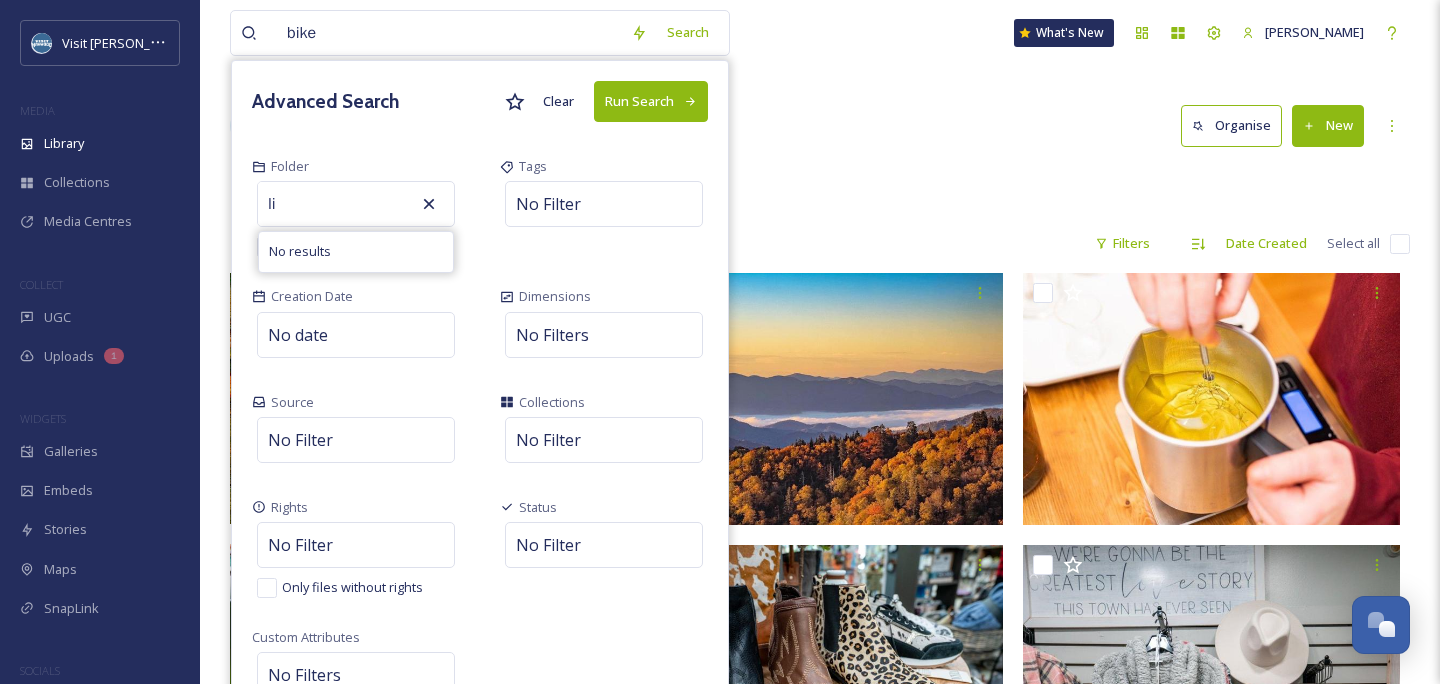 type on "l" 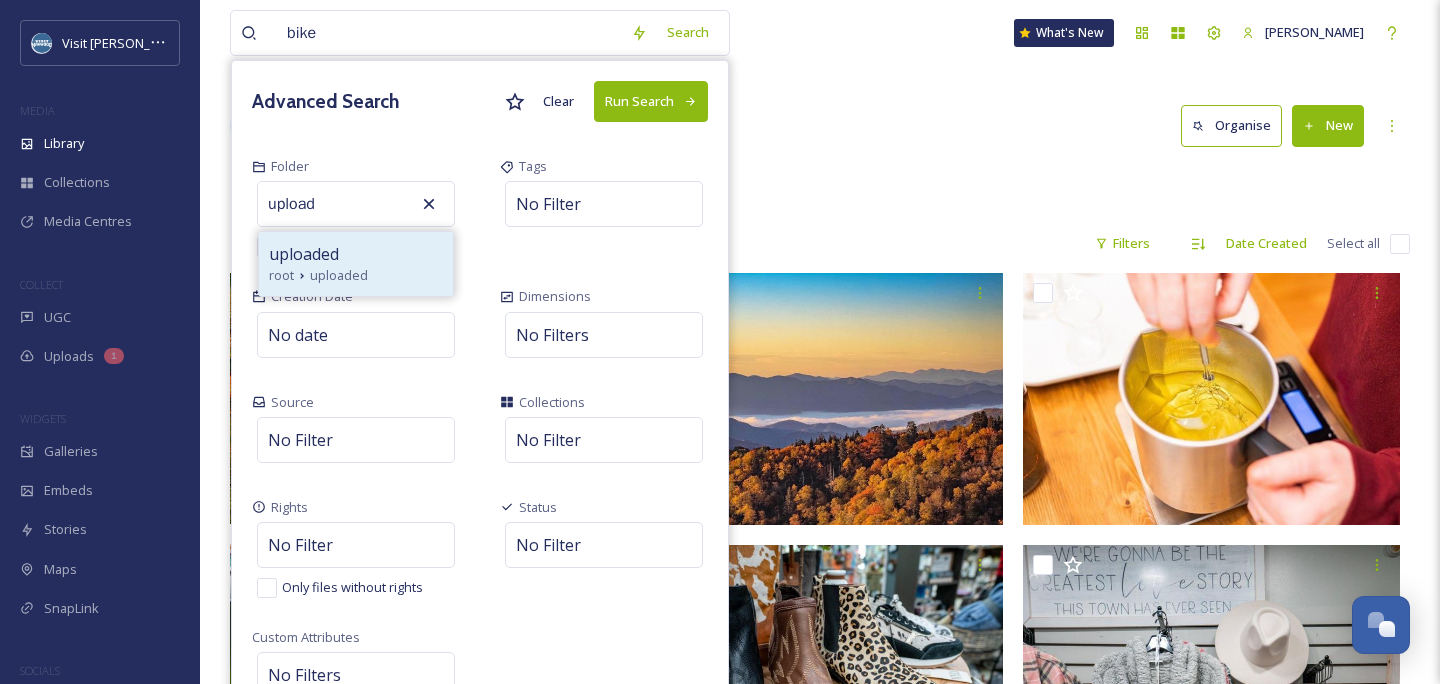drag, startPoint x: 400, startPoint y: 196, endPoint x: 400, endPoint y: 258, distance: 62 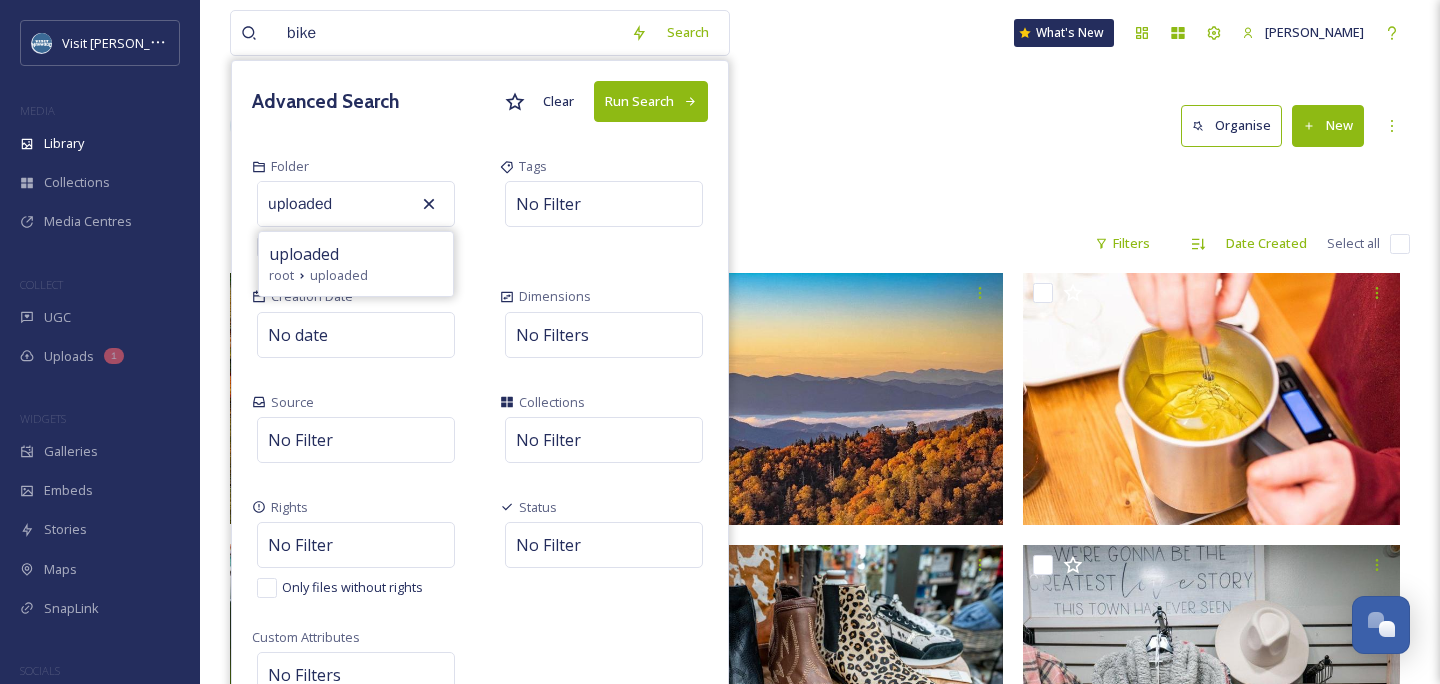 click on "Tags No Filter" at bounding box center [604, 207] 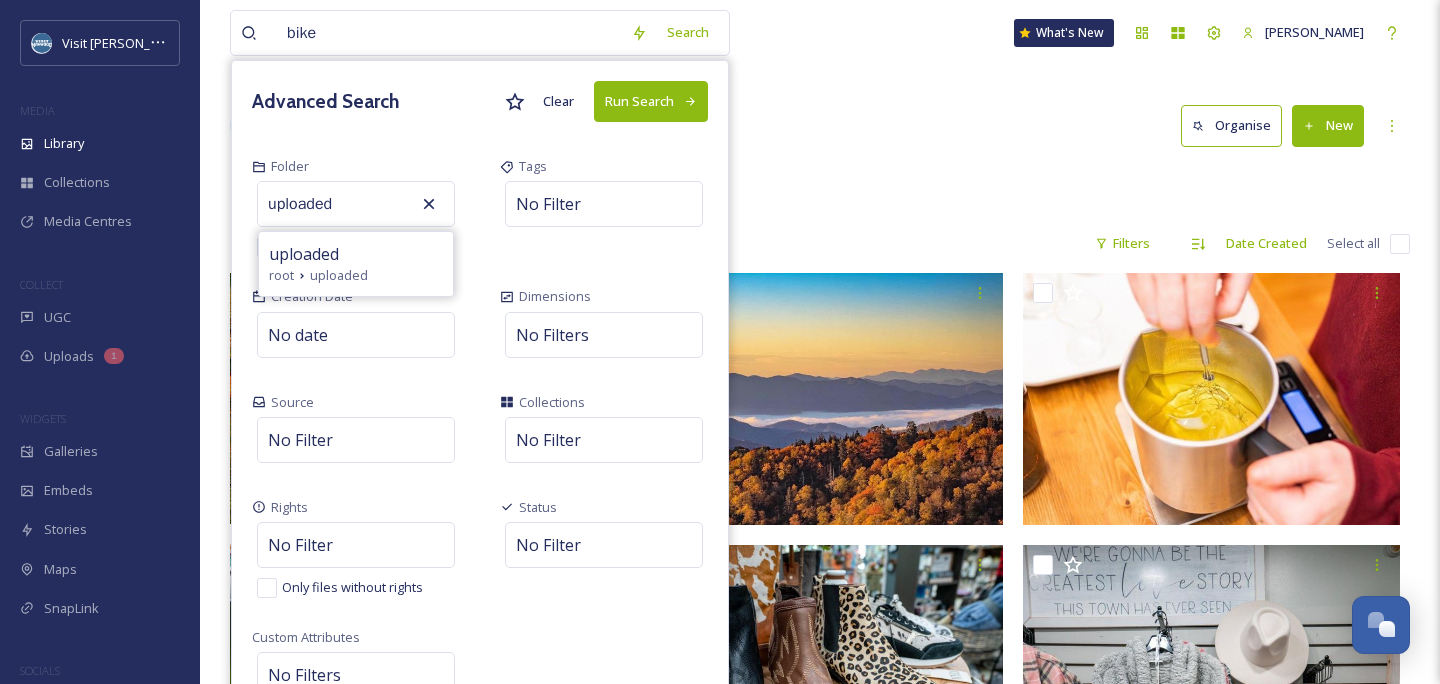 click on "Tags No Filter" at bounding box center [604, 207] 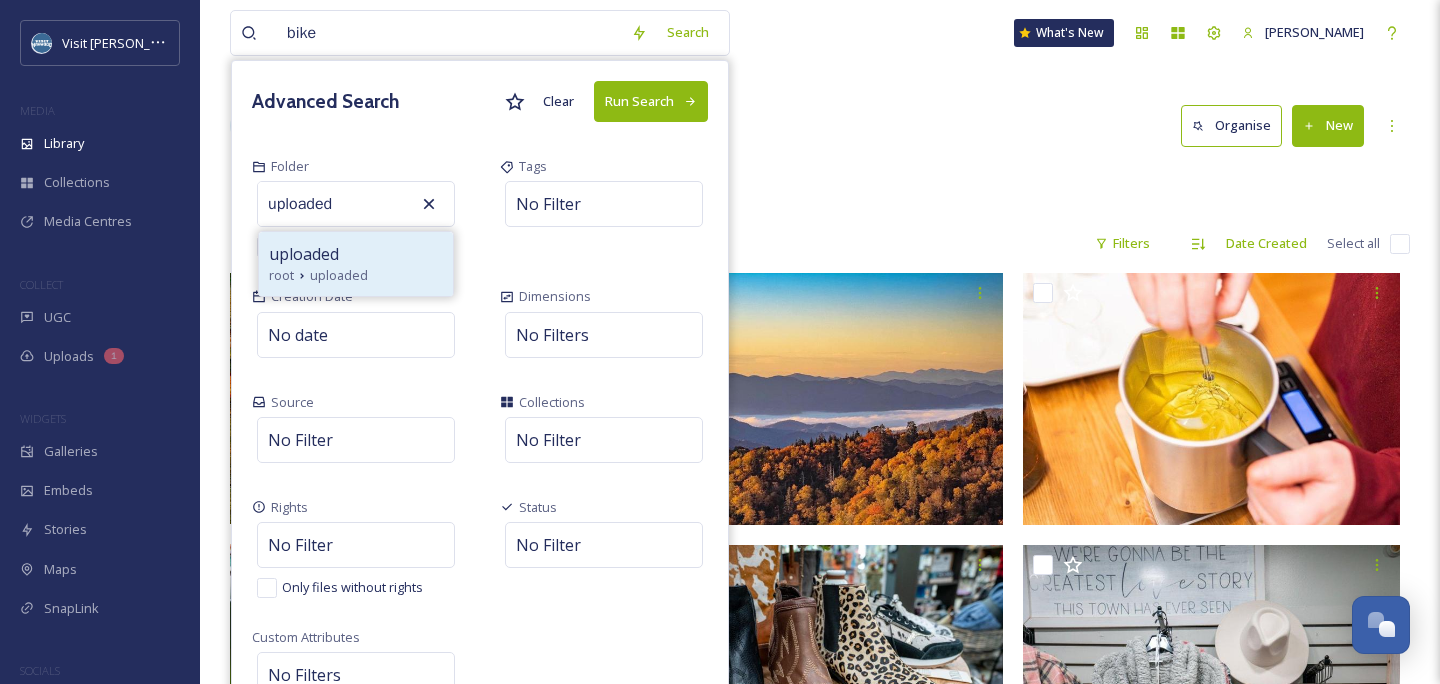 click on "uploaded" at bounding box center [356, 254] 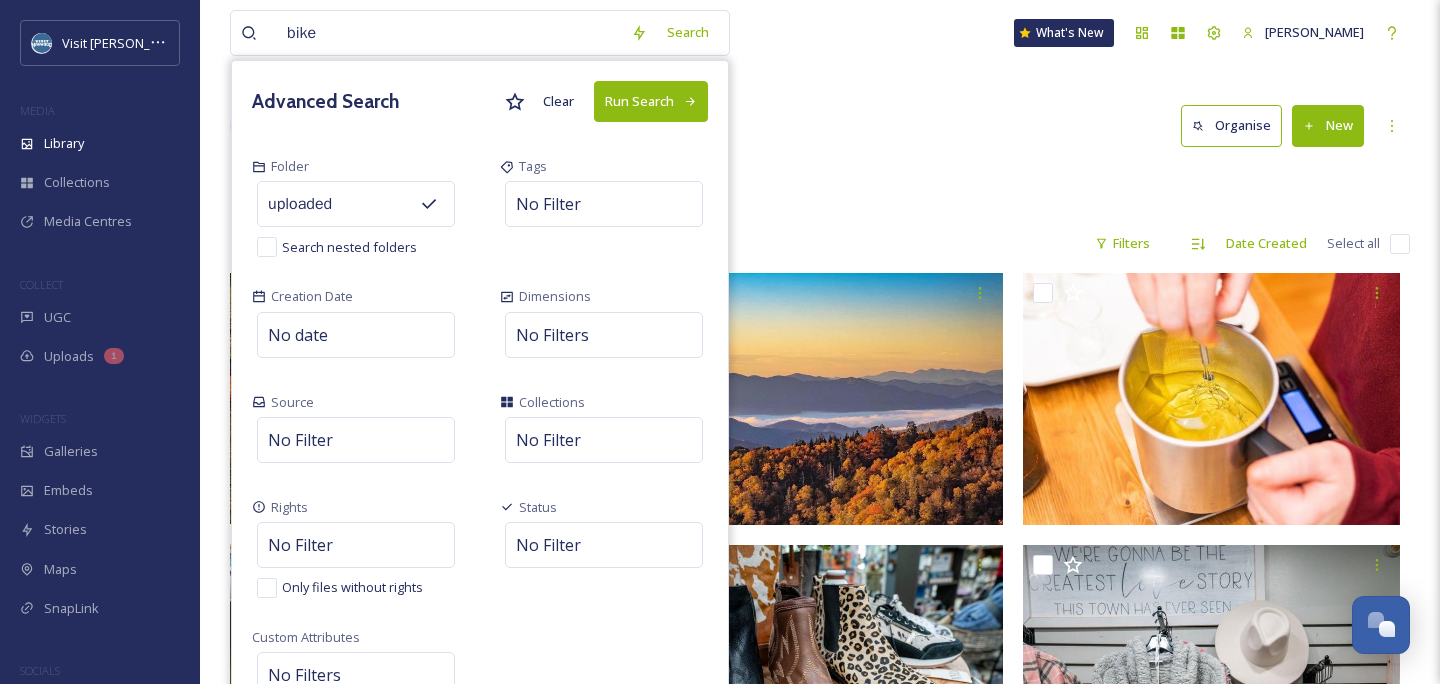 click on "Search nested folders" at bounding box center (349, 247) 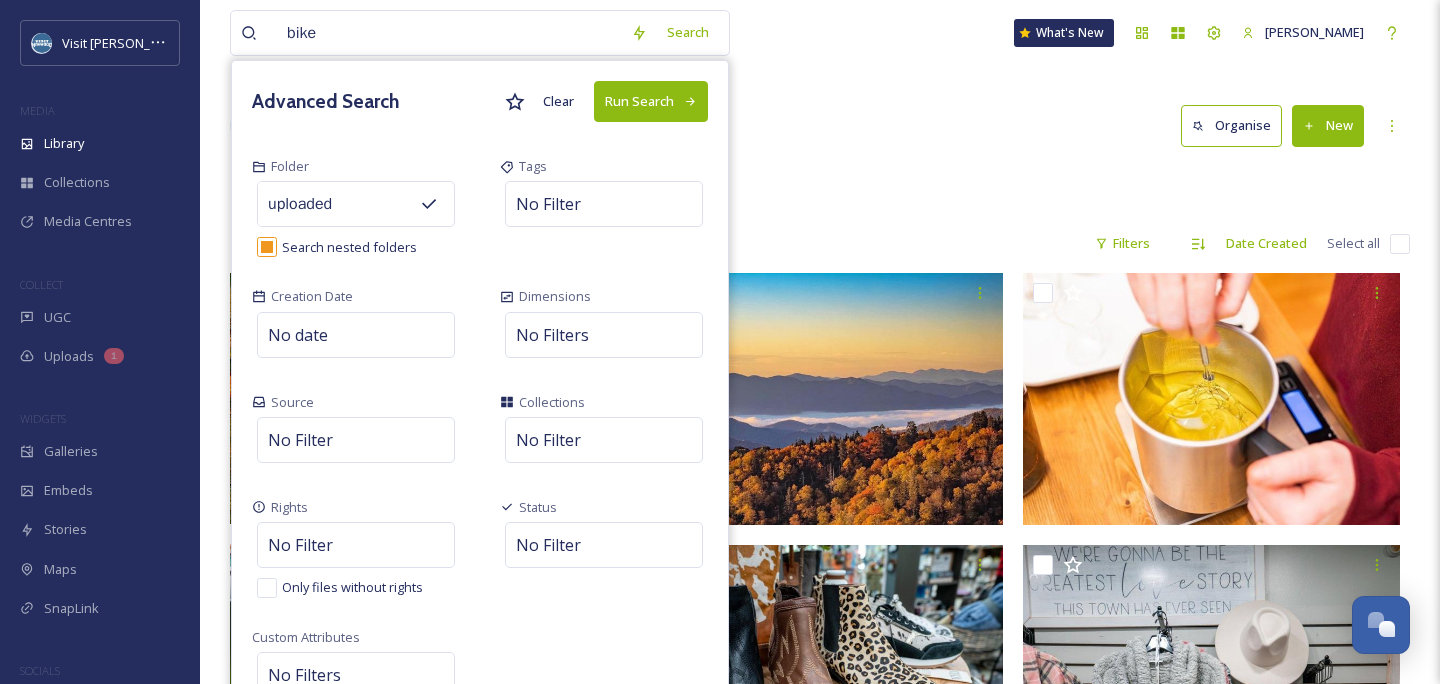 checkbox on "true" 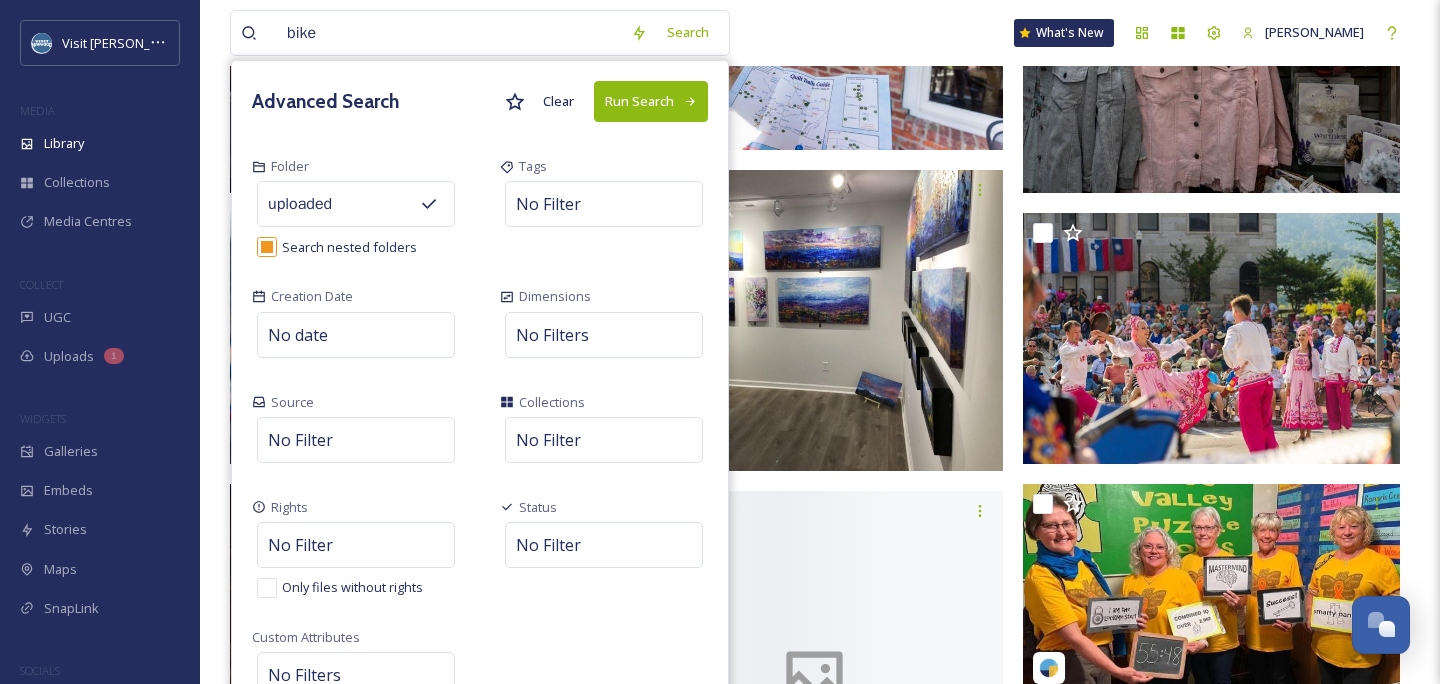 scroll, scrollTop: 947, scrollLeft: 0, axis: vertical 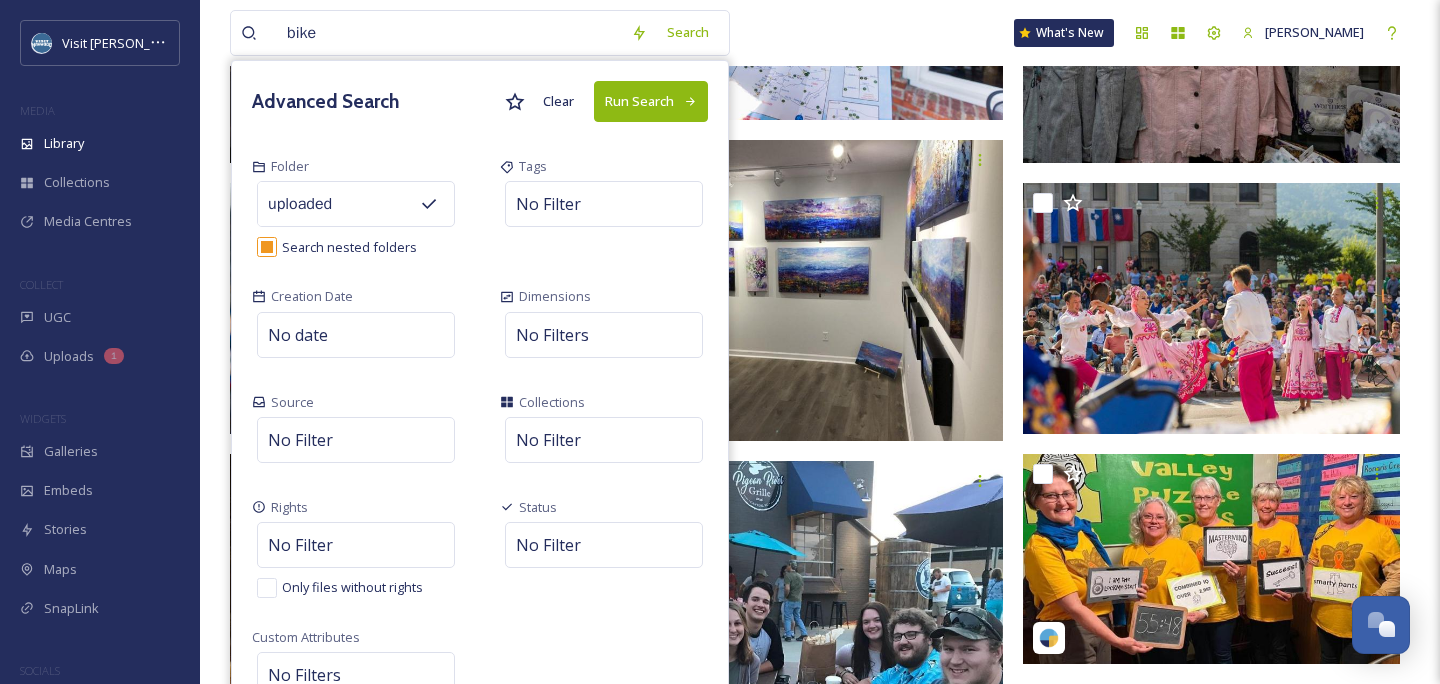 click on "Run Search" at bounding box center [651, 101] 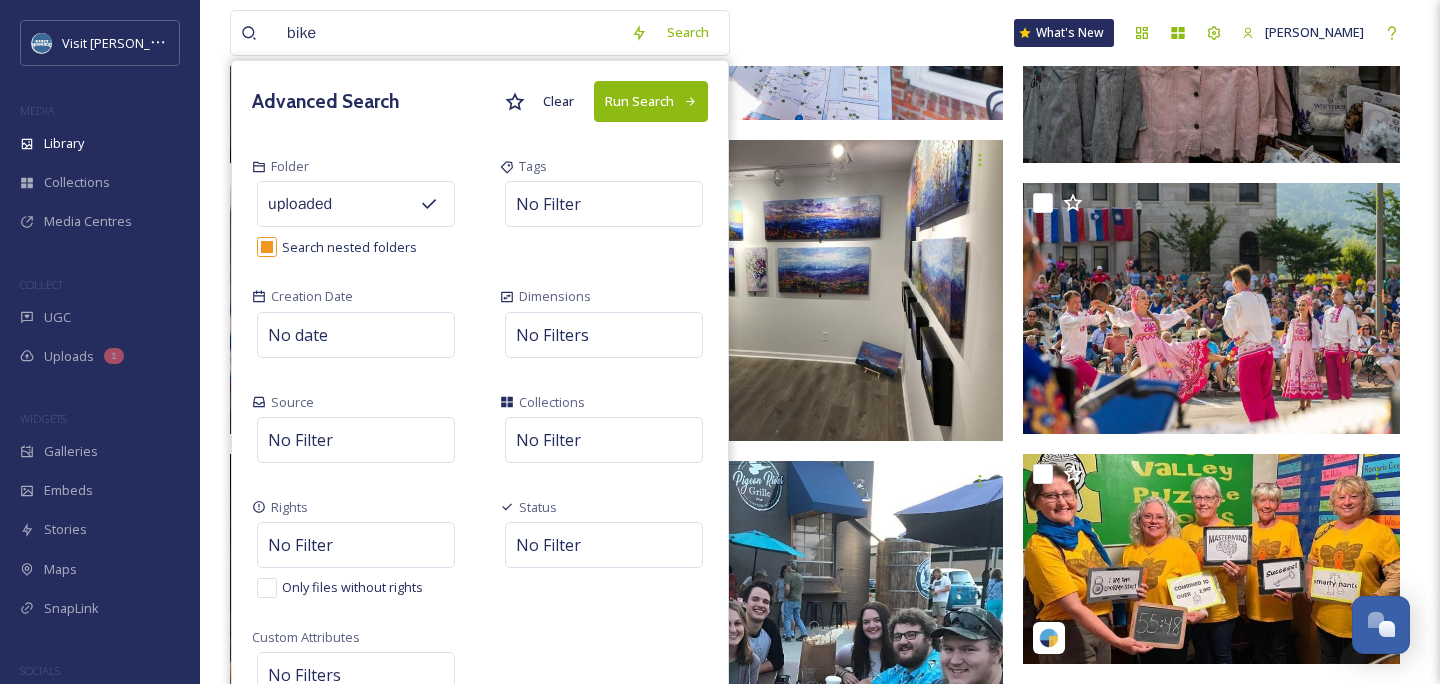 scroll, scrollTop: 0, scrollLeft: 0, axis: both 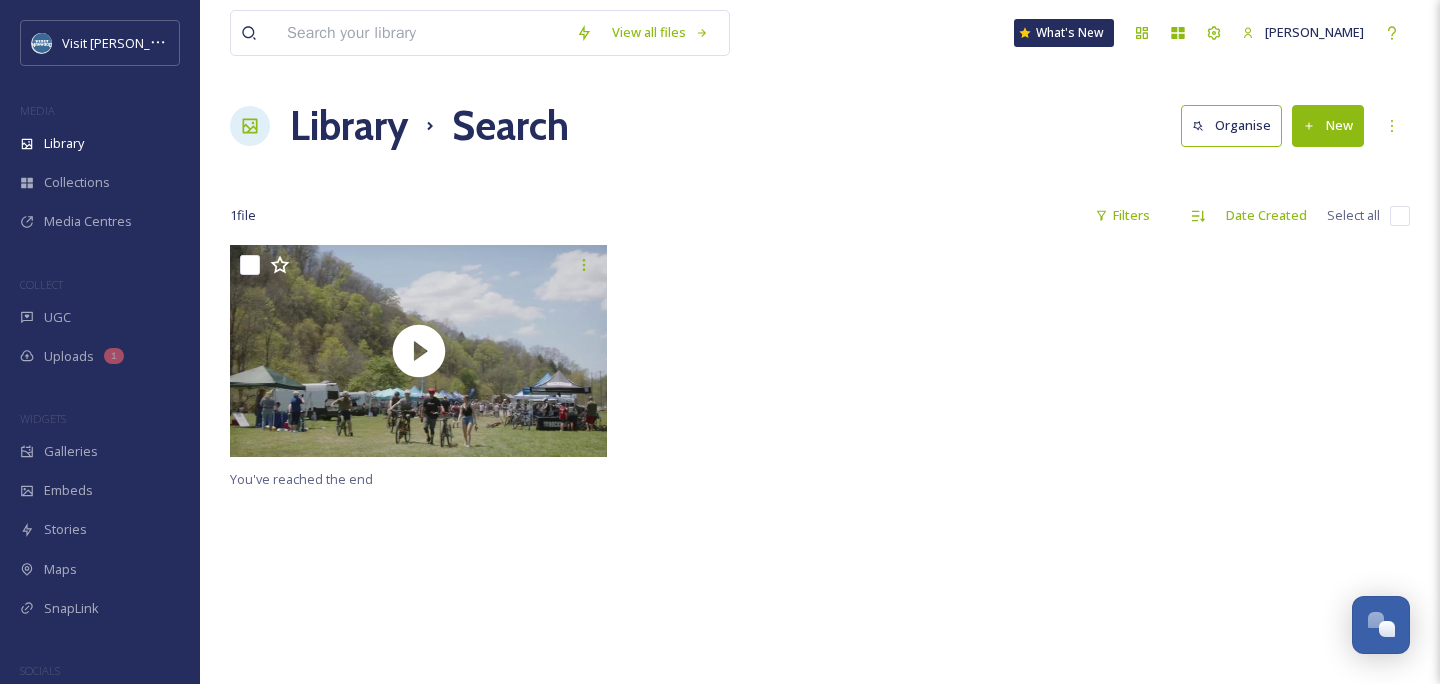 click at bounding box center [421, 33] 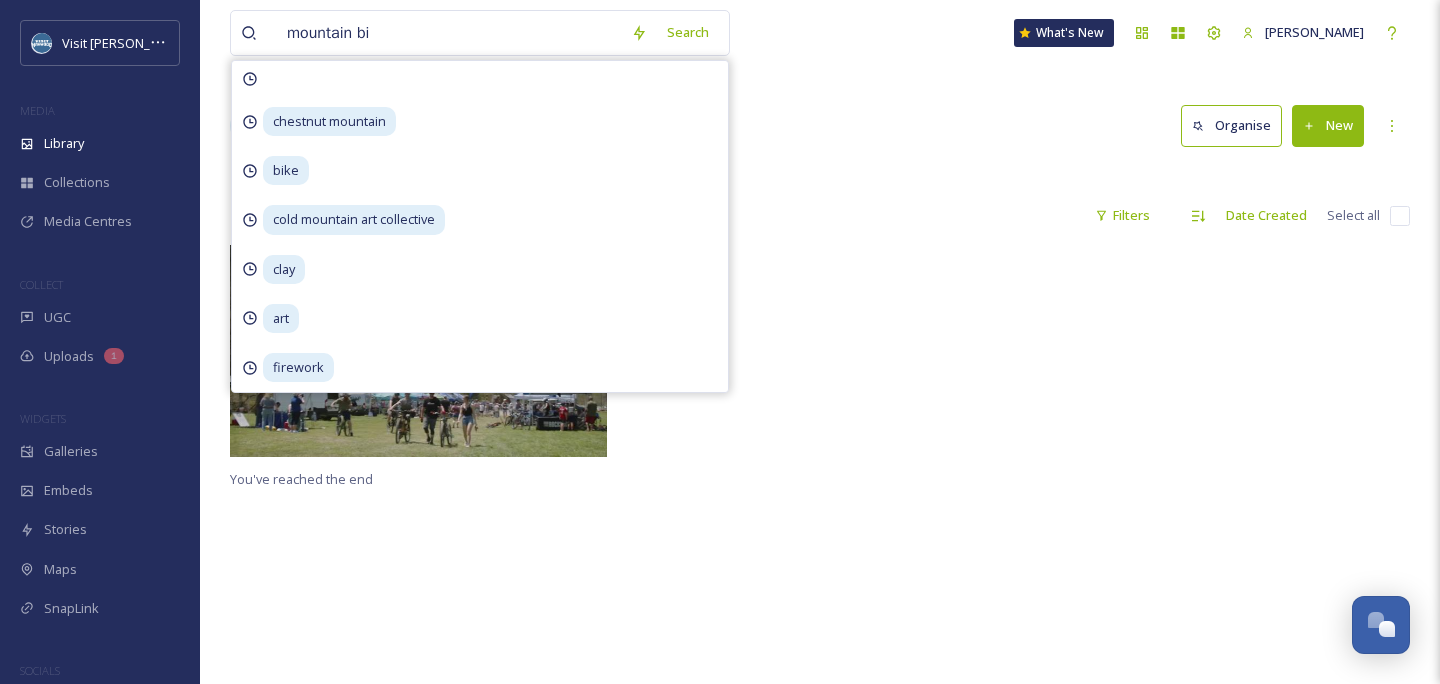 type on "mountain bik" 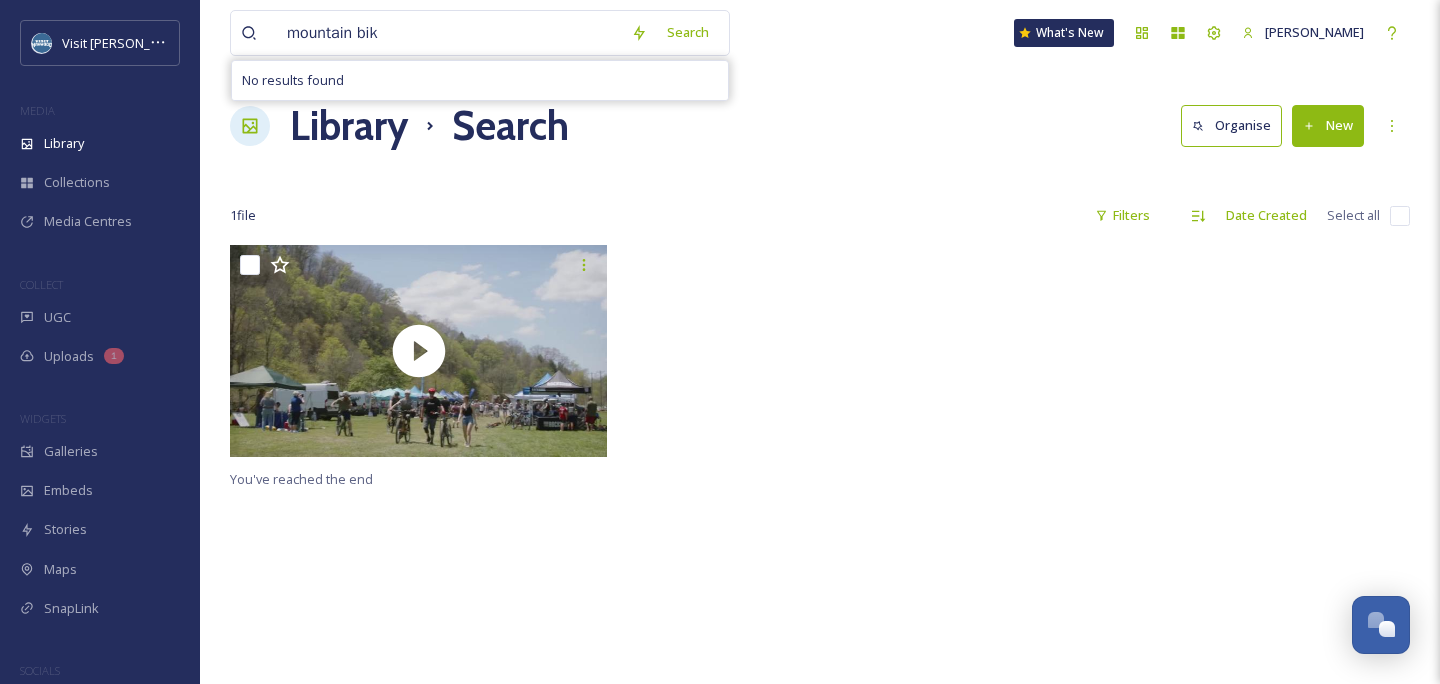 type on "mountain bike" 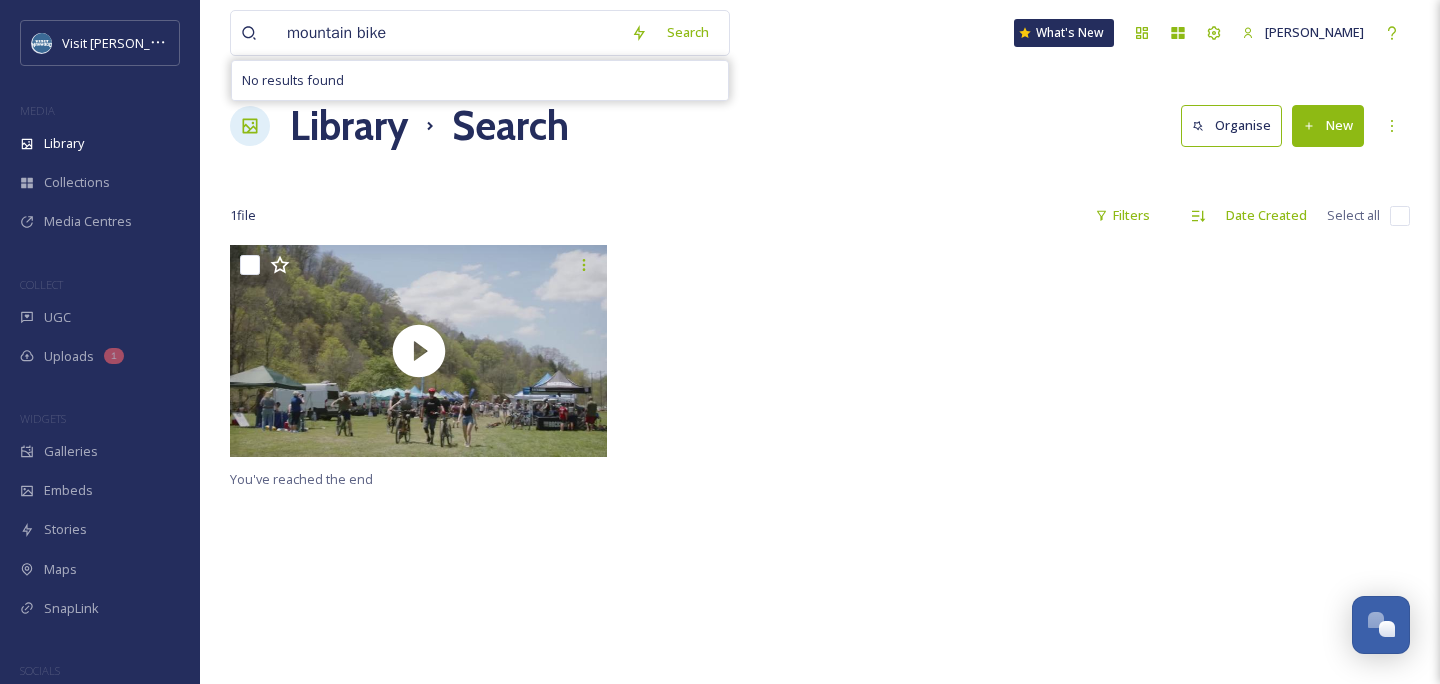 type 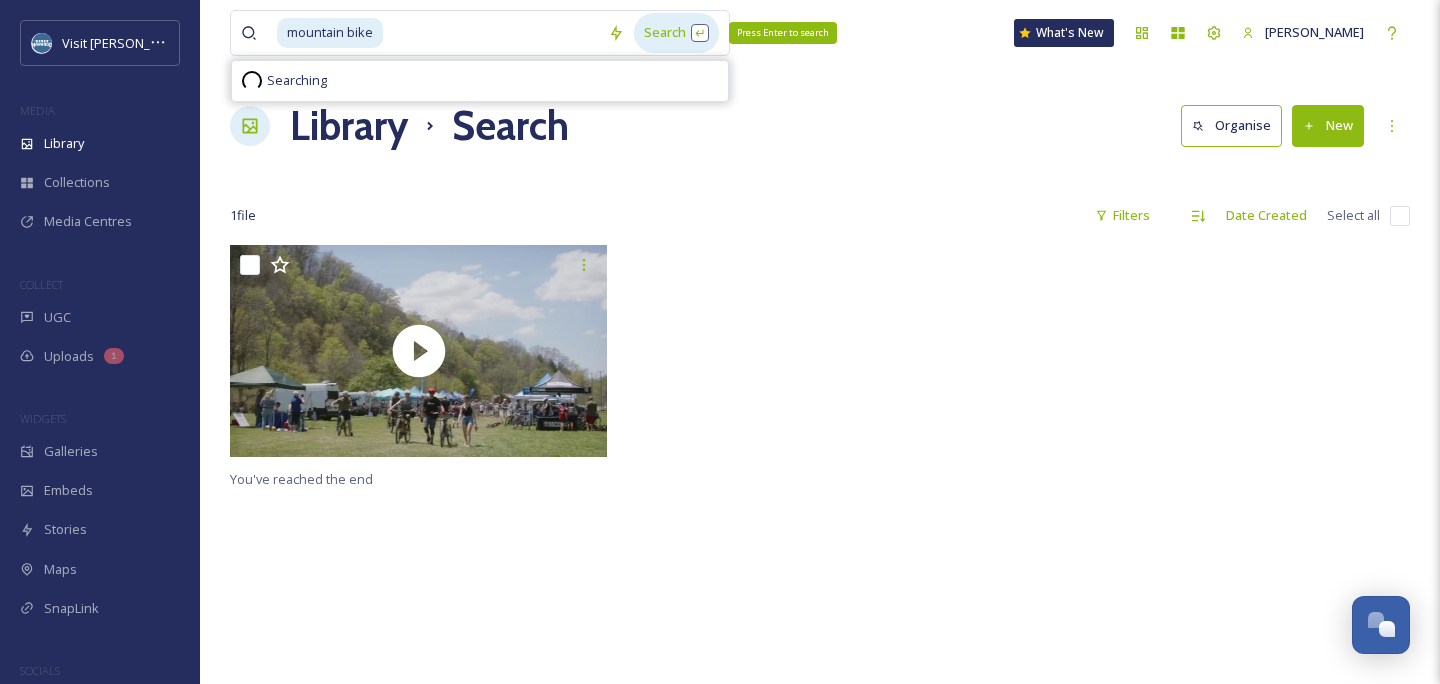 click on "Search Press Enter to search" at bounding box center (676, 32) 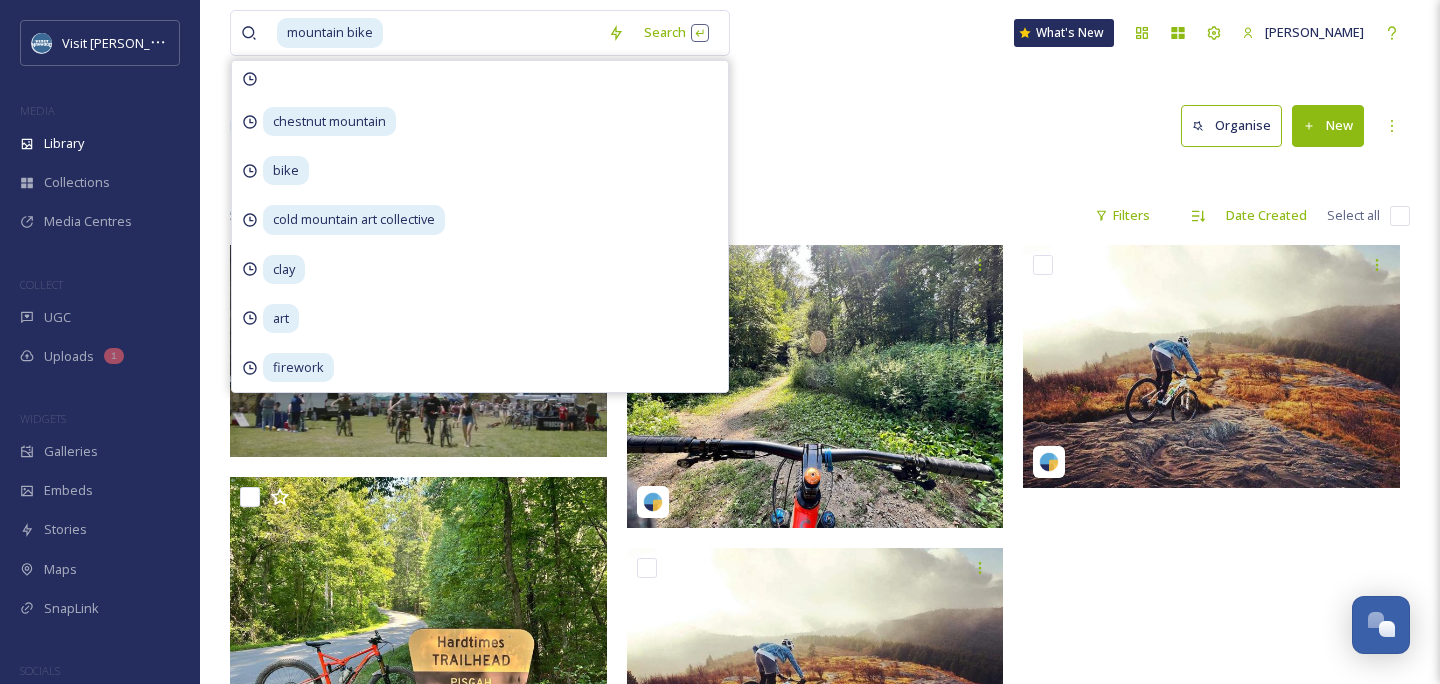 click on "mountain bike Search chestnut mountain bike cold mountain art collective clay art firework What's [GEOGRAPHIC_DATA][PERSON_NAME] Search Organise New Your Selections There is nothing here. 5  file s Filters Date Created Select all You've reached the end" at bounding box center (820, 464) 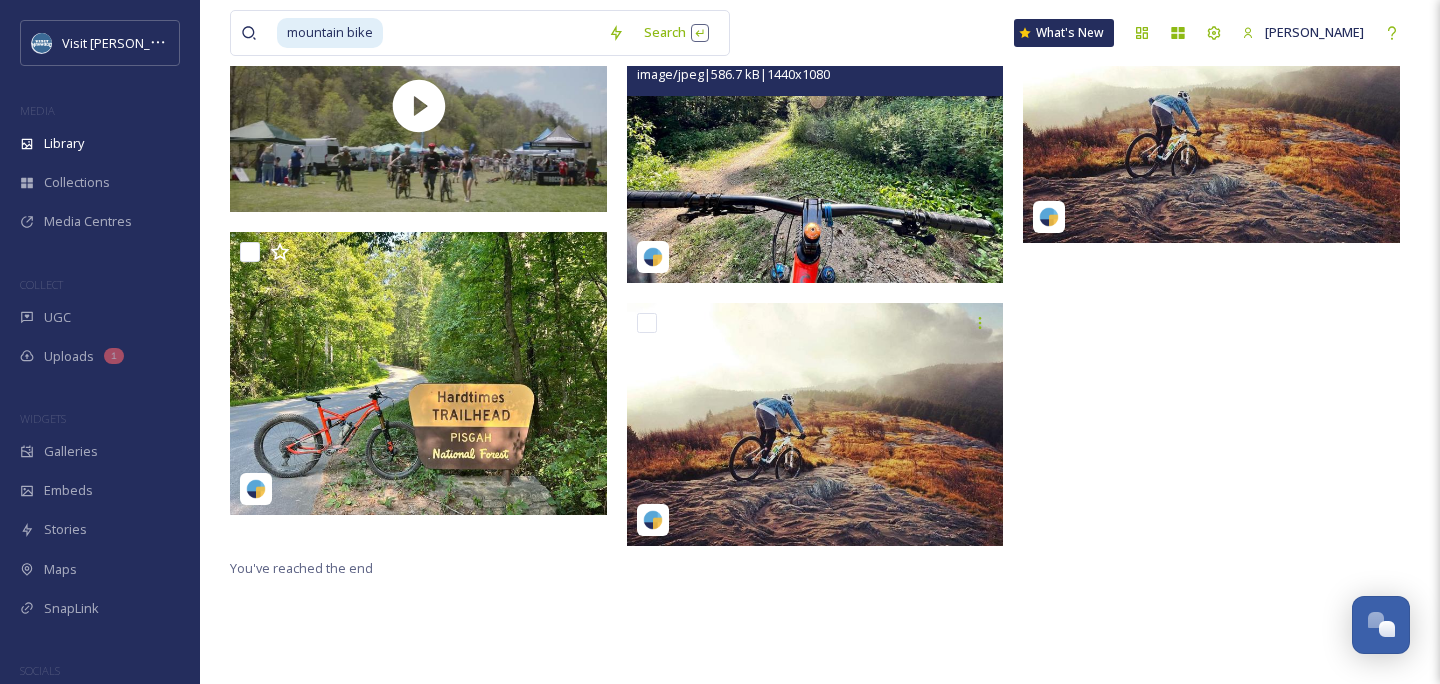 scroll, scrollTop: 245, scrollLeft: 0, axis: vertical 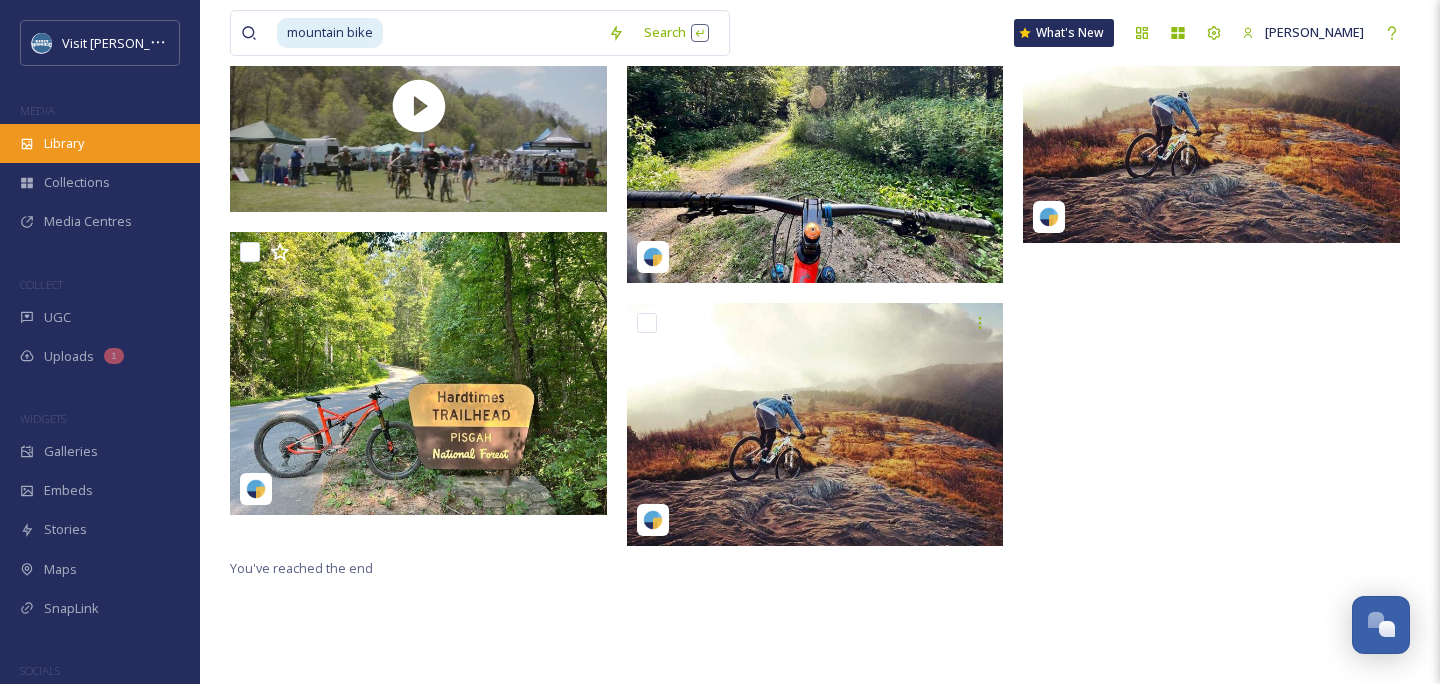 click on "Library" at bounding box center (100, 143) 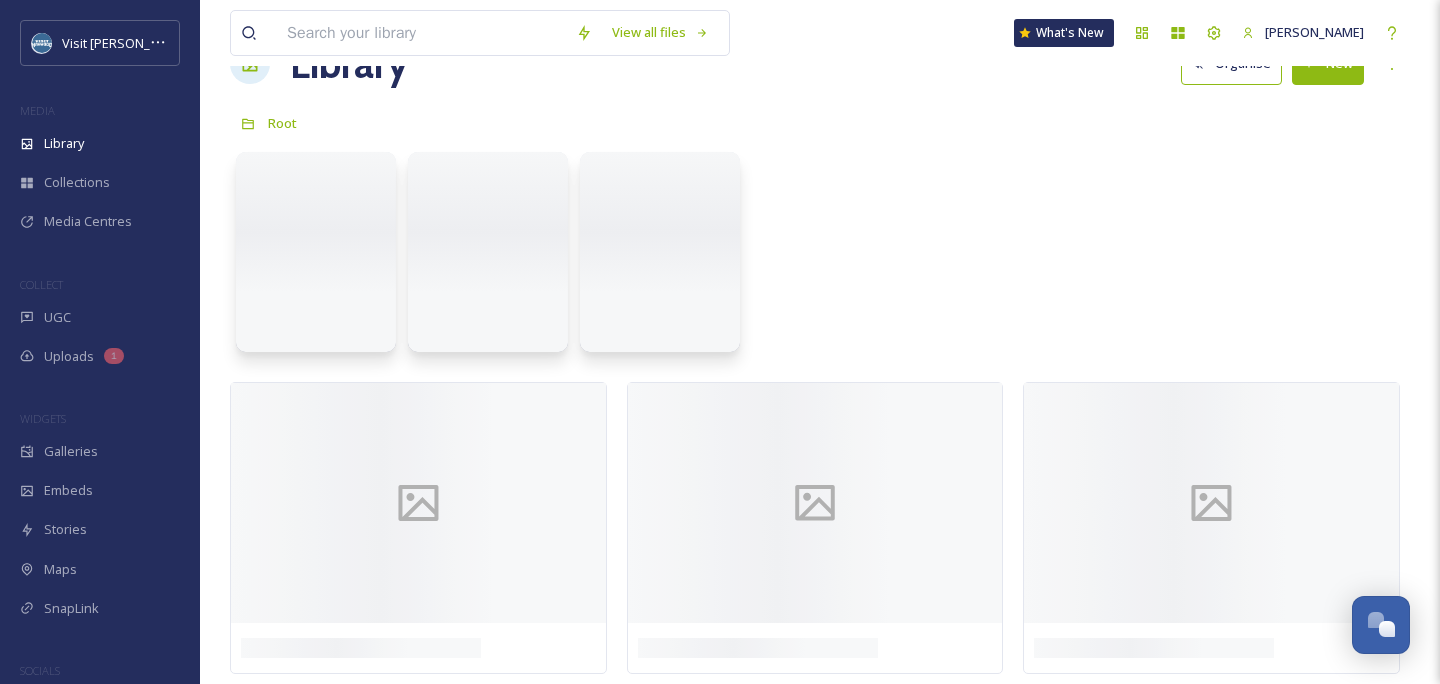 scroll, scrollTop: 0, scrollLeft: 0, axis: both 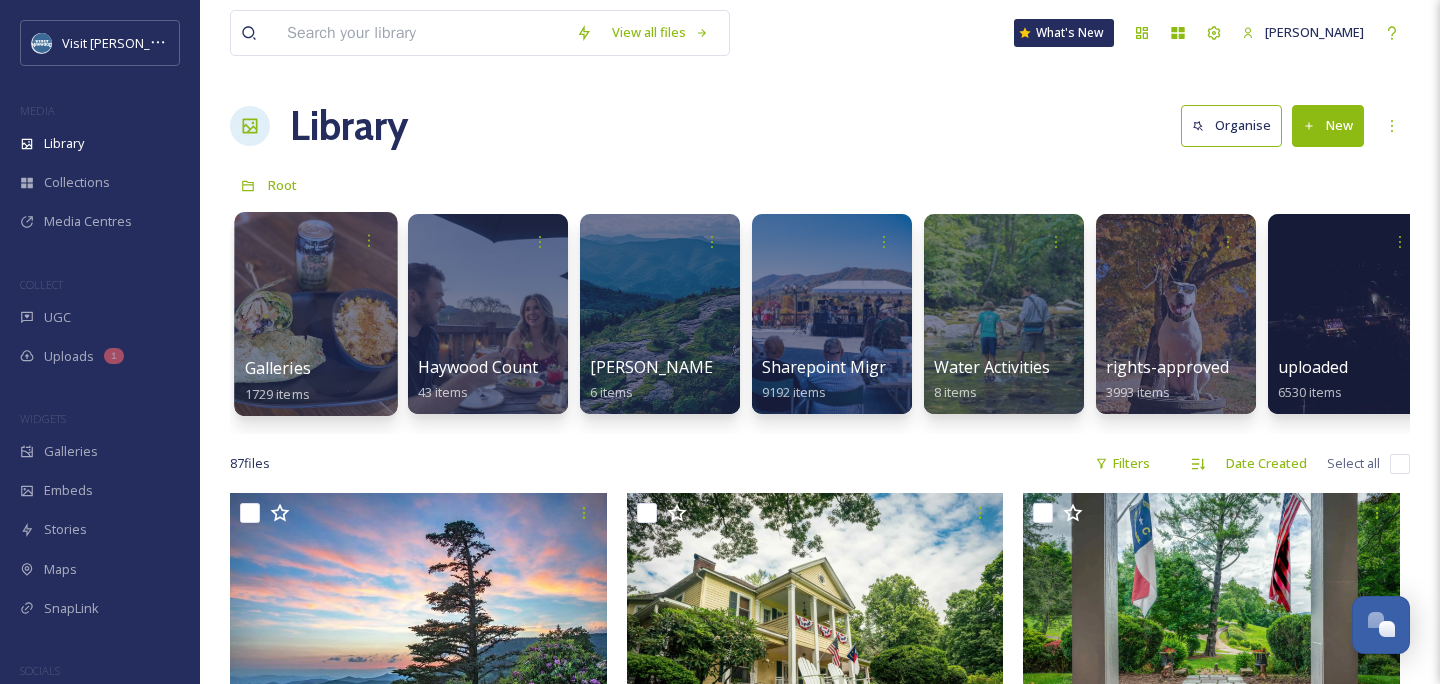 click at bounding box center [315, 314] 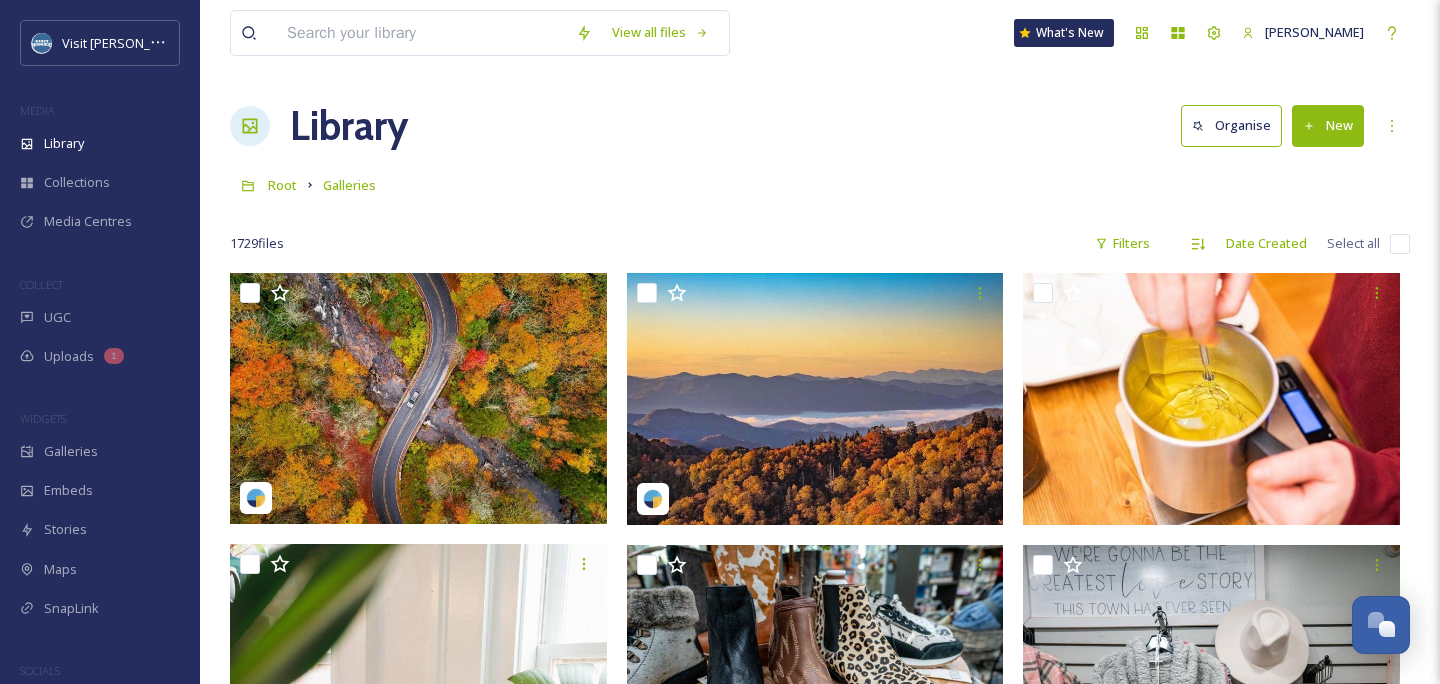 click at bounding box center [421, 33] 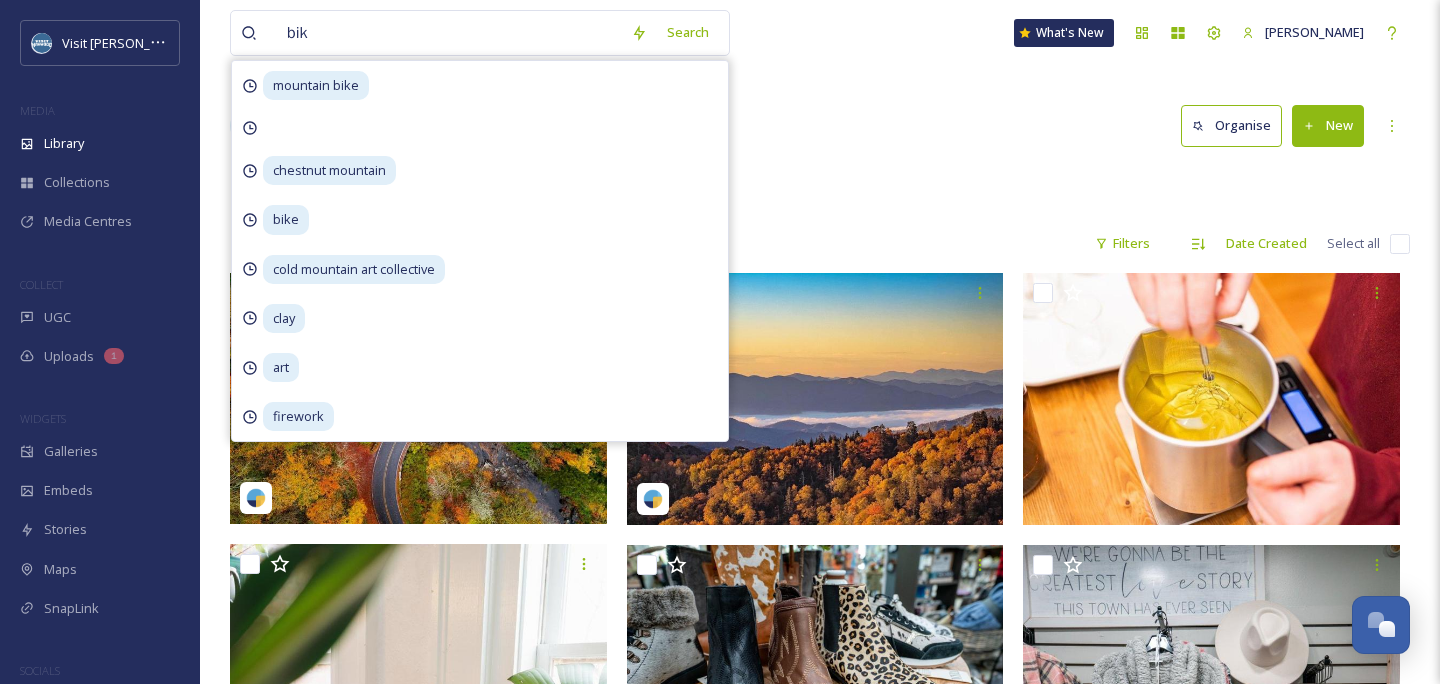 type on "bike" 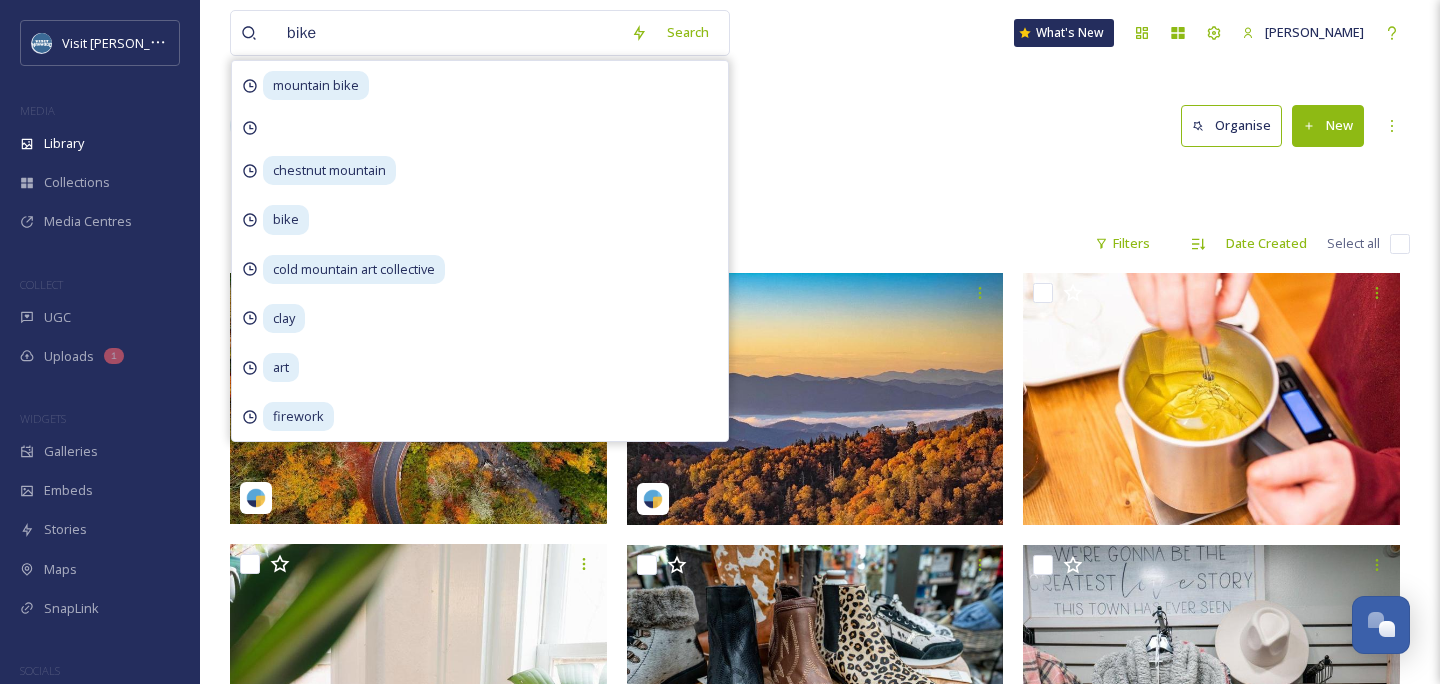 type 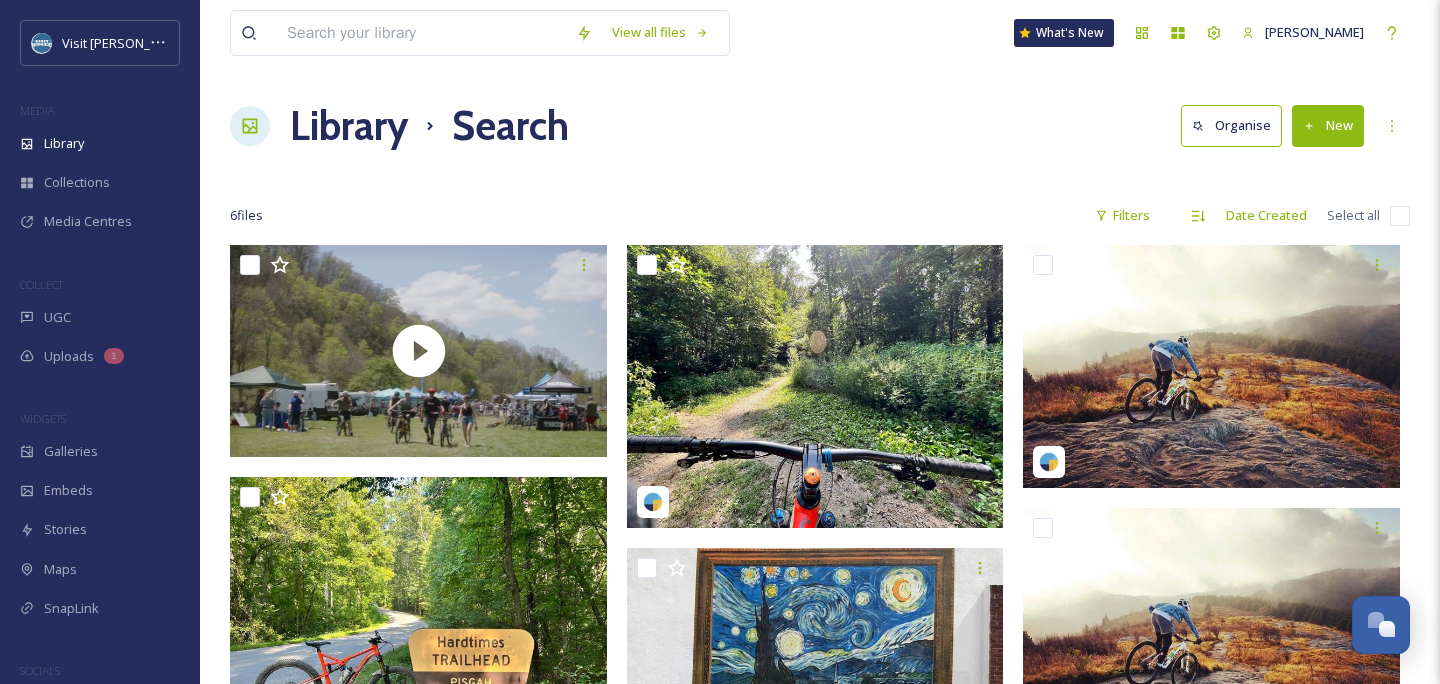click at bounding box center [421, 33] 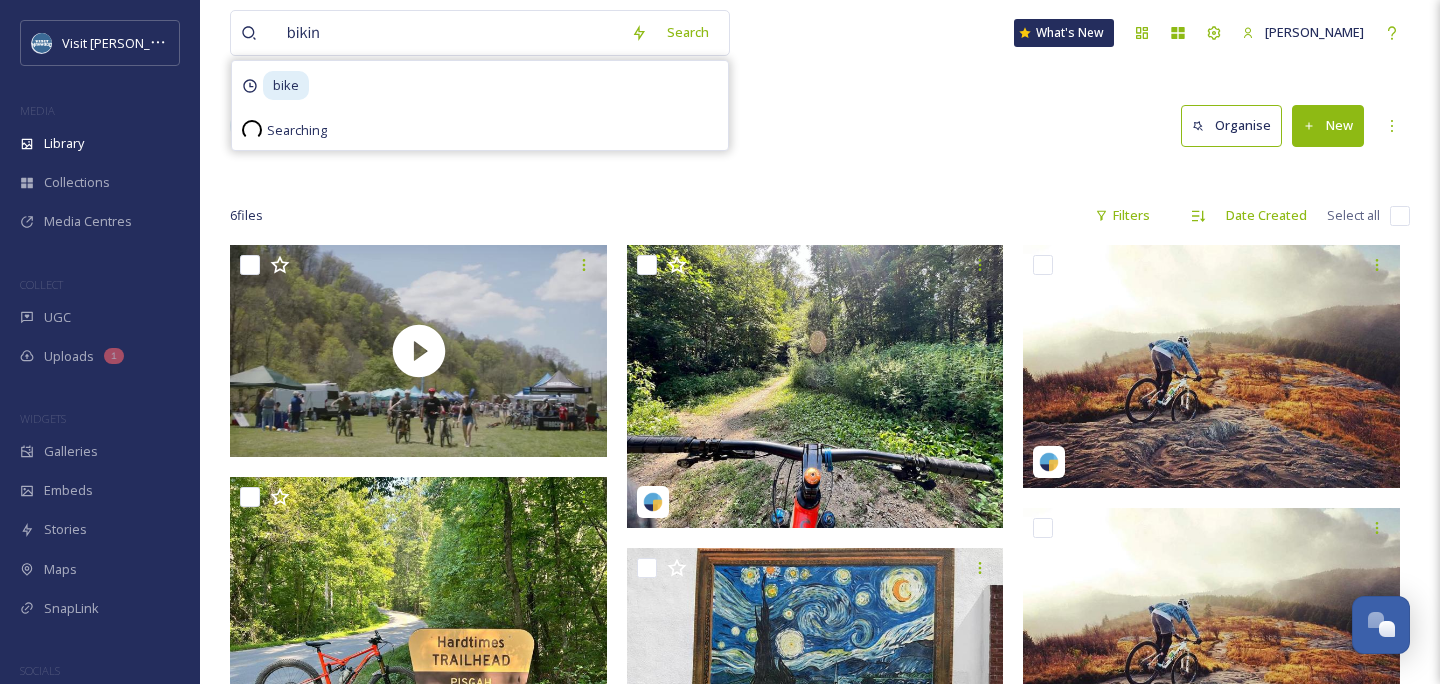 type on "biking" 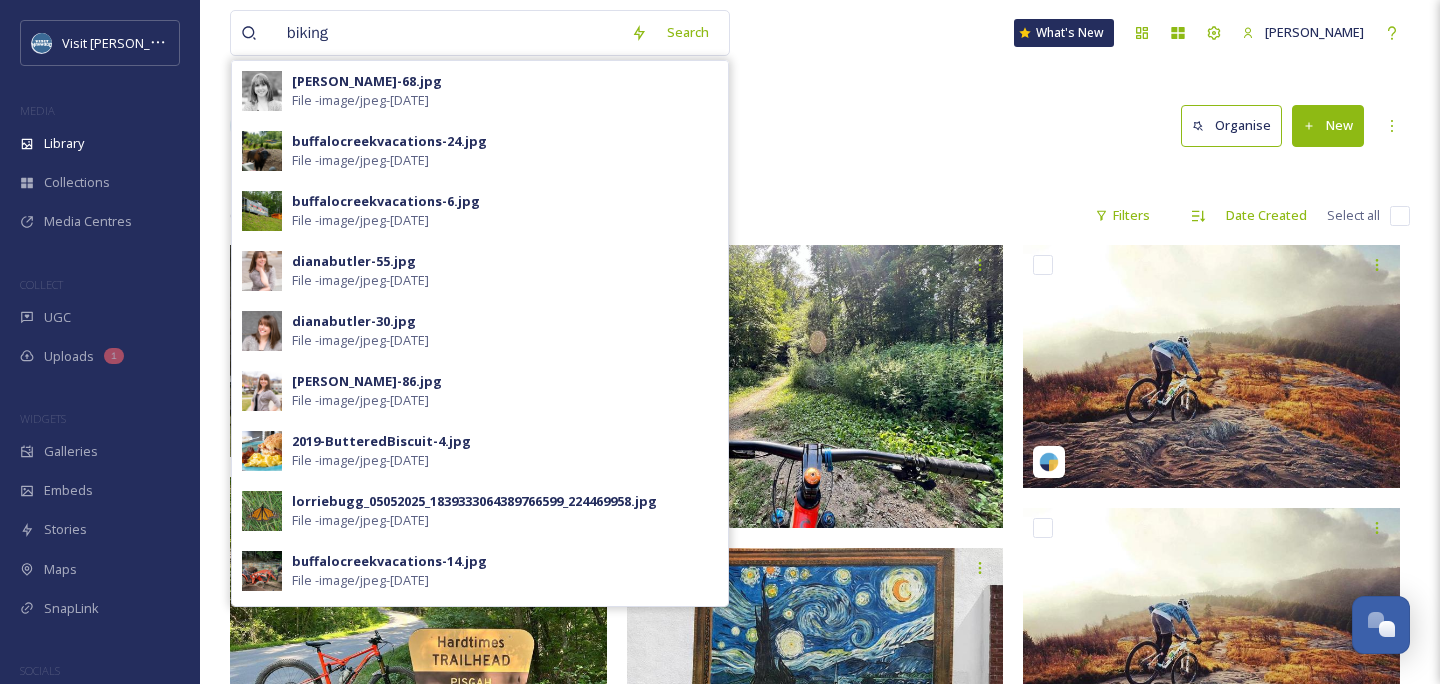 type 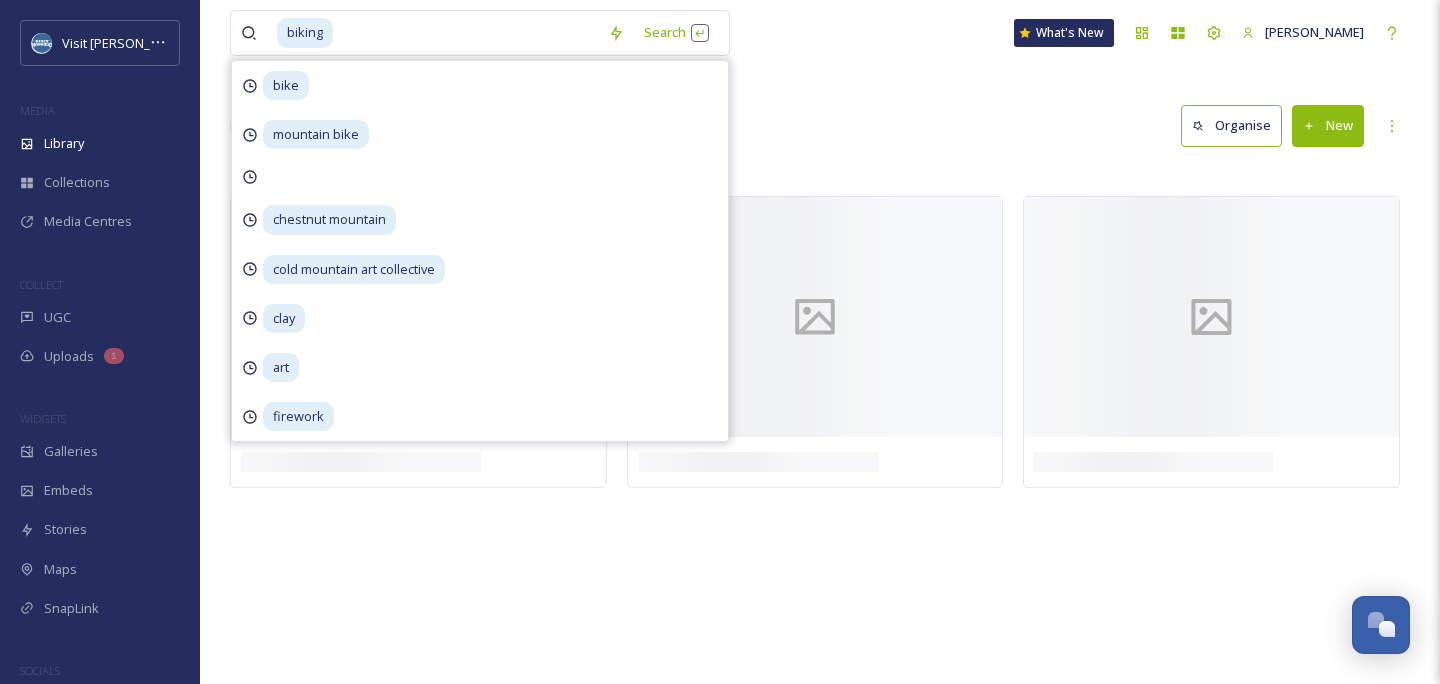click on "Library Search Organise New" at bounding box center [820, 126] 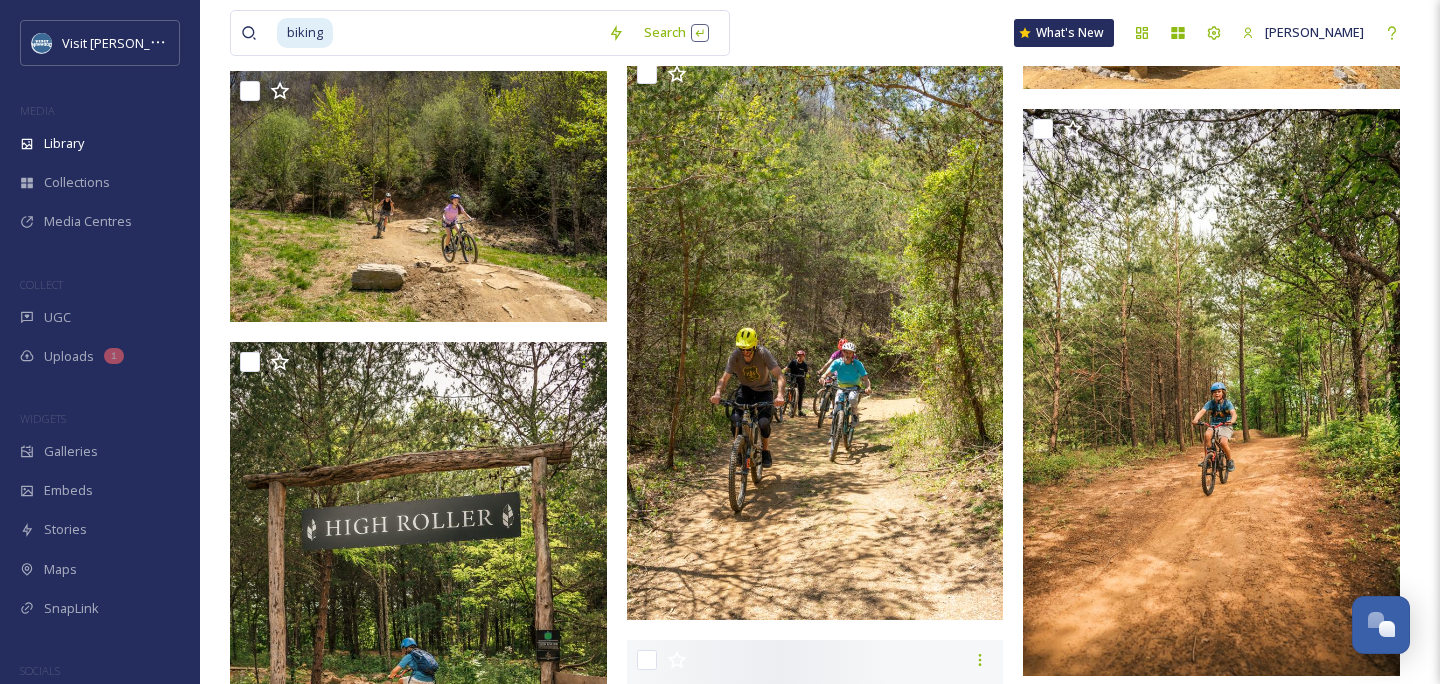 scroll, scrollTop: 3838, scrollLeft: 0, axis: vertical 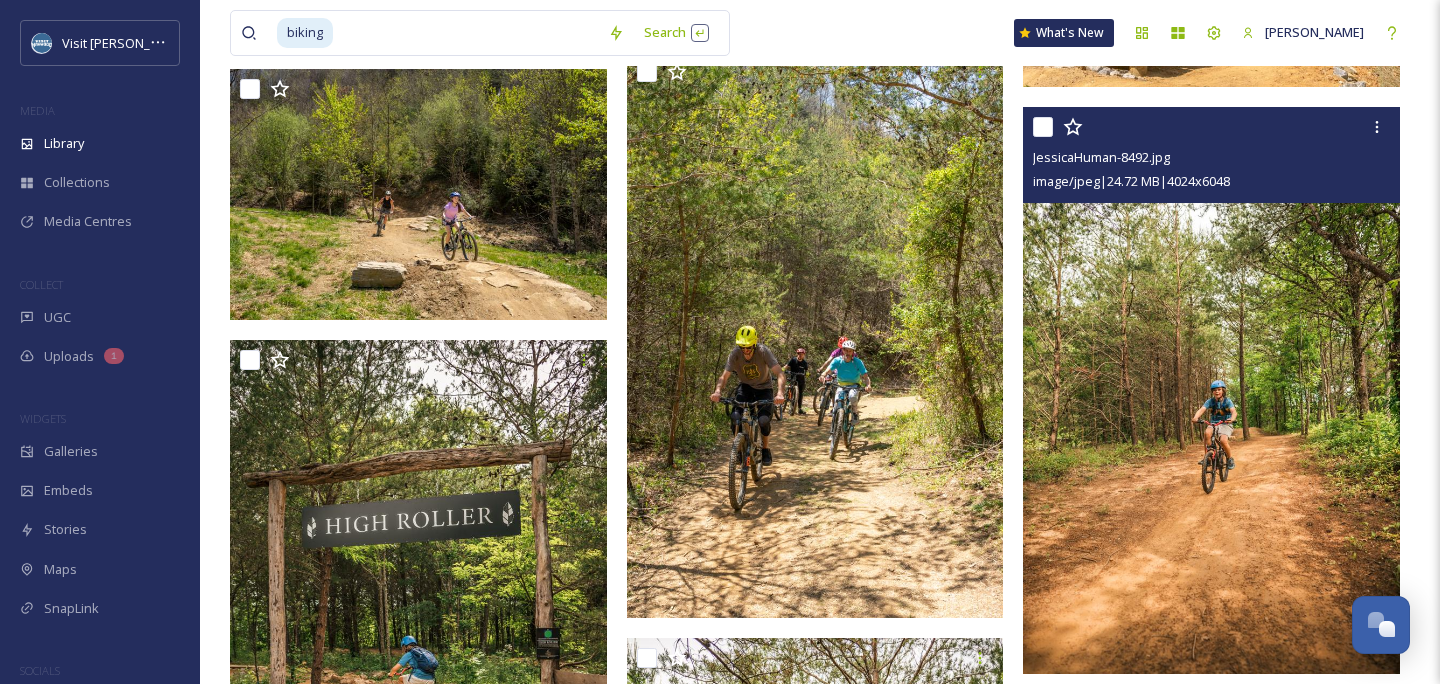 click at bounding box center (1211, 390) 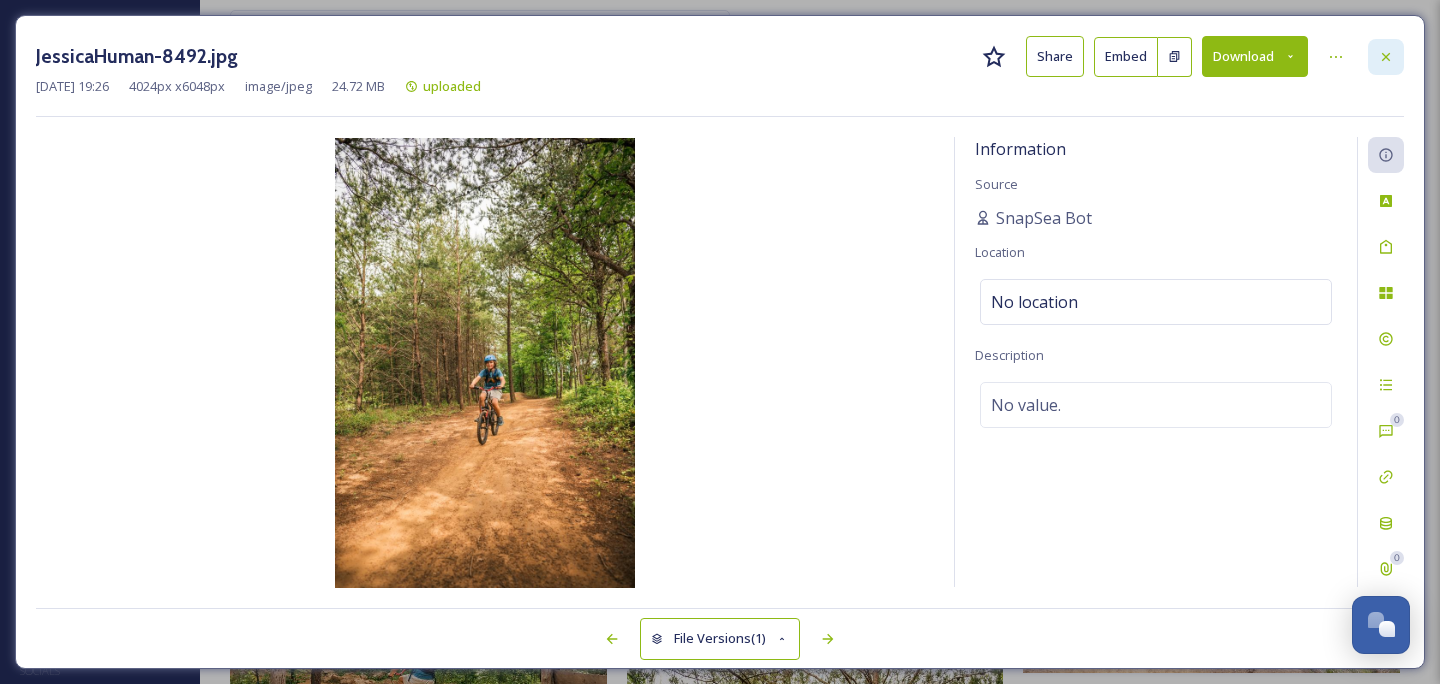 click 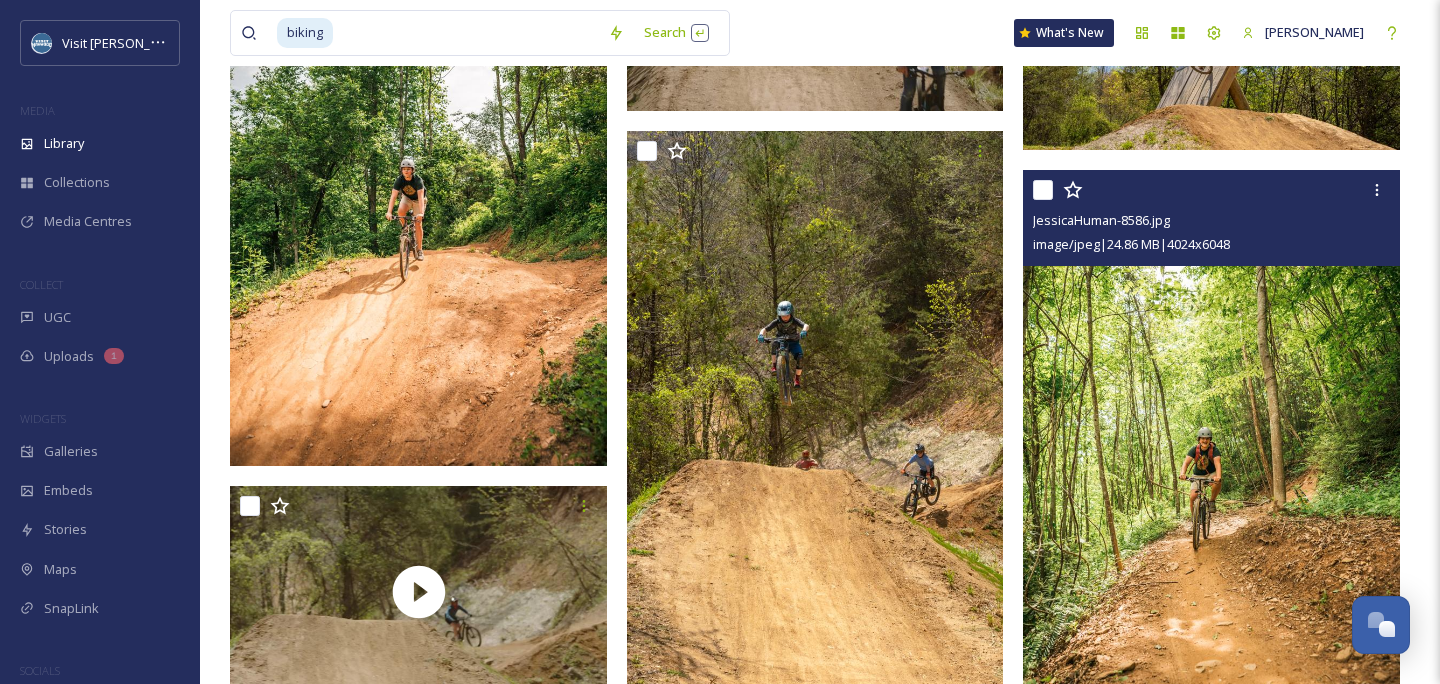 scroll, scrollTop: 346, scrollLeft: 0, axis: vertical 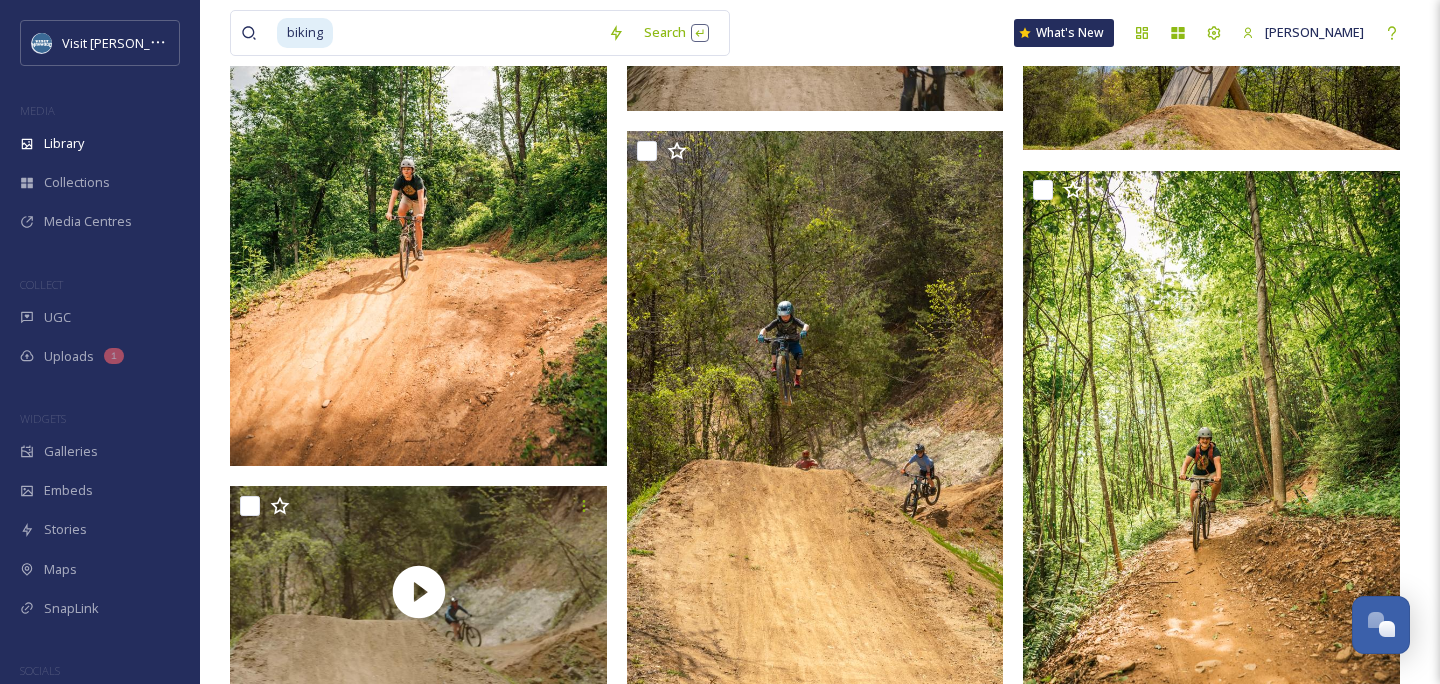click at bounding box center [418, 182] 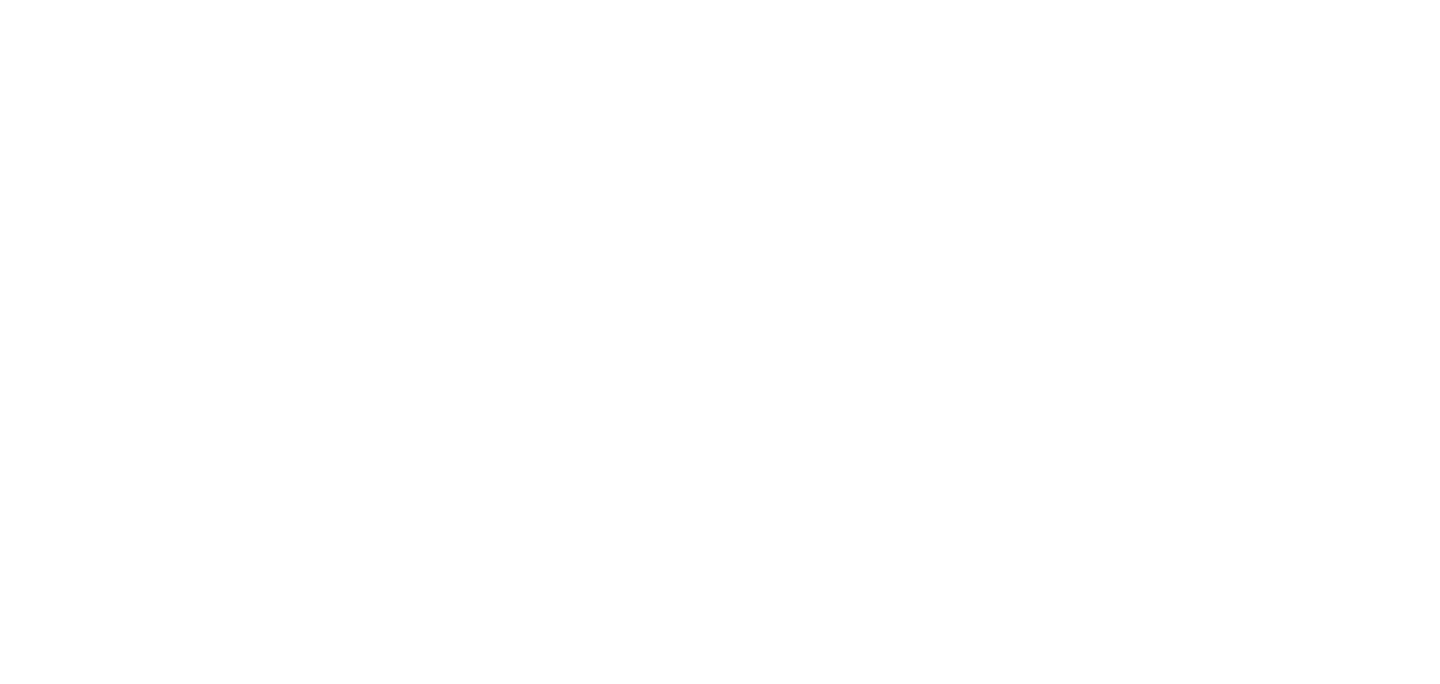 scroll, scrollTop: 237, scrollLeft: 0, axis: vertical 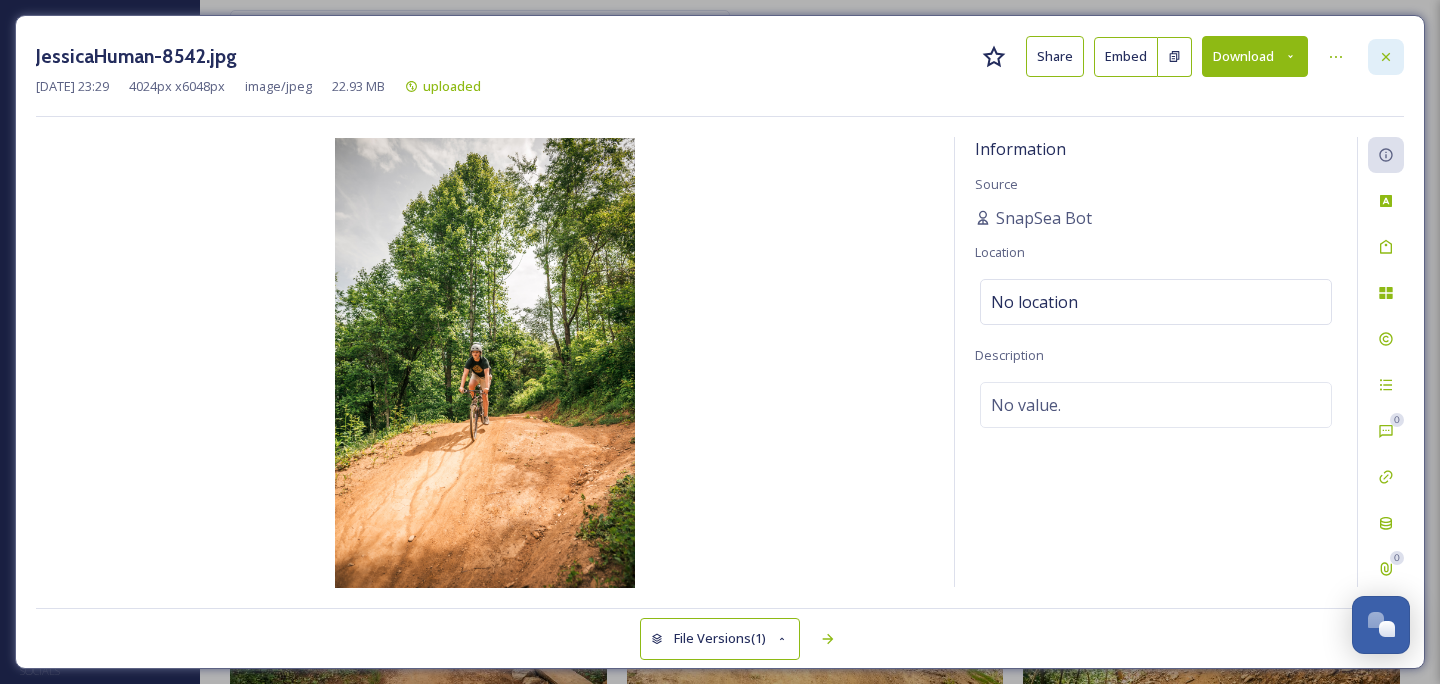 click 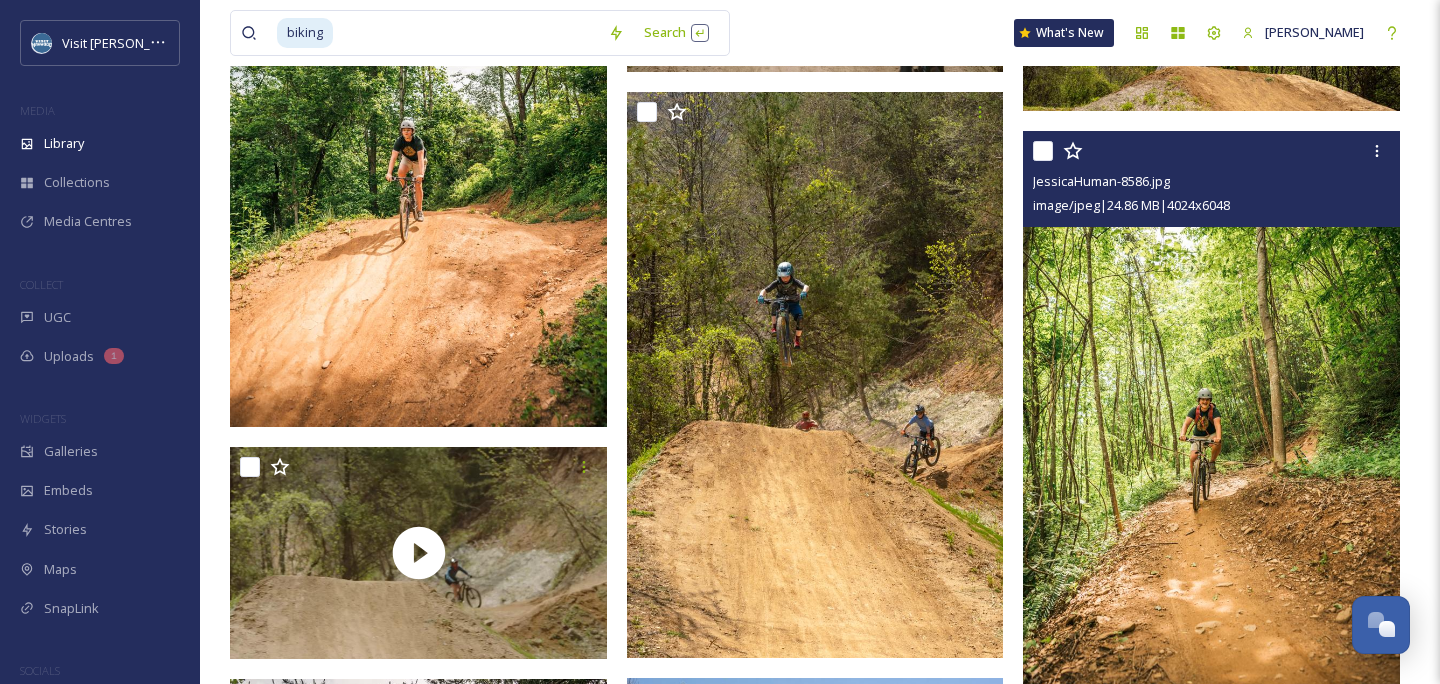scroll, scrollTop: 390, scrollLeft: 0, axis: vertical 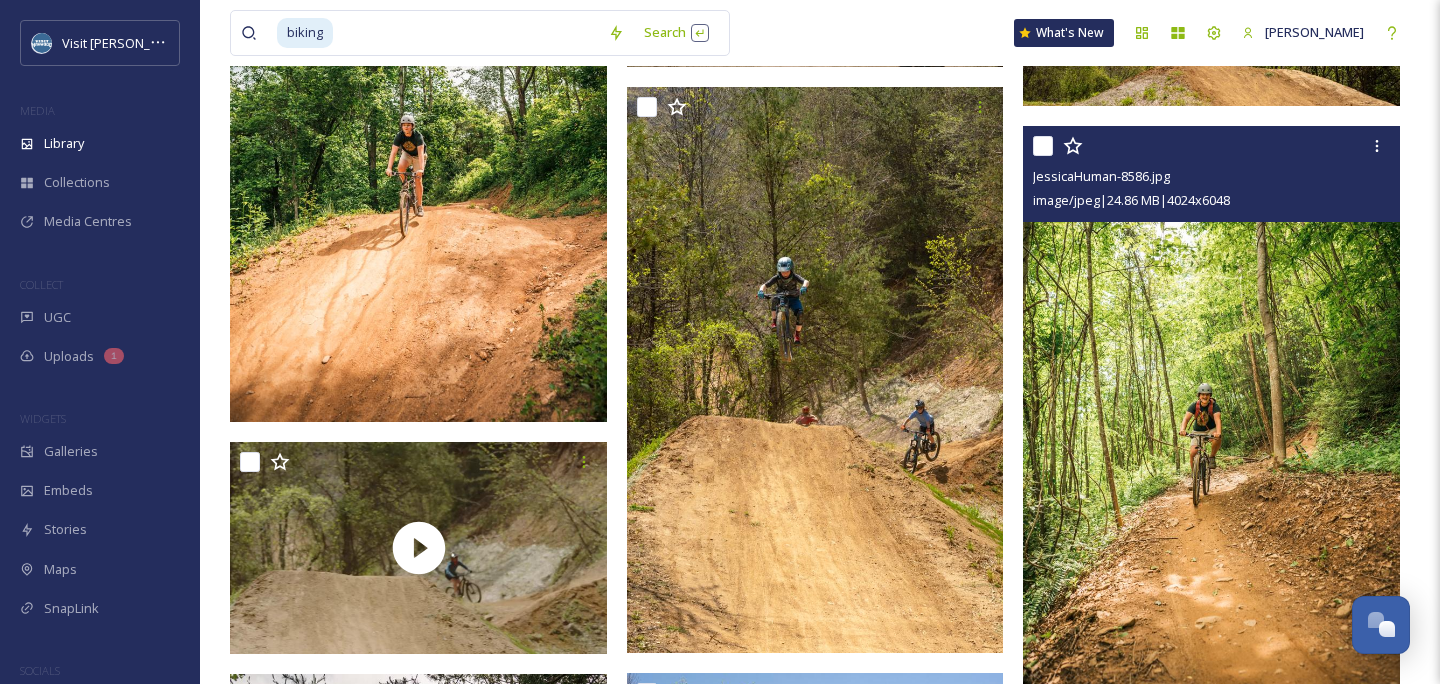click at bounding box center (1211, 410) 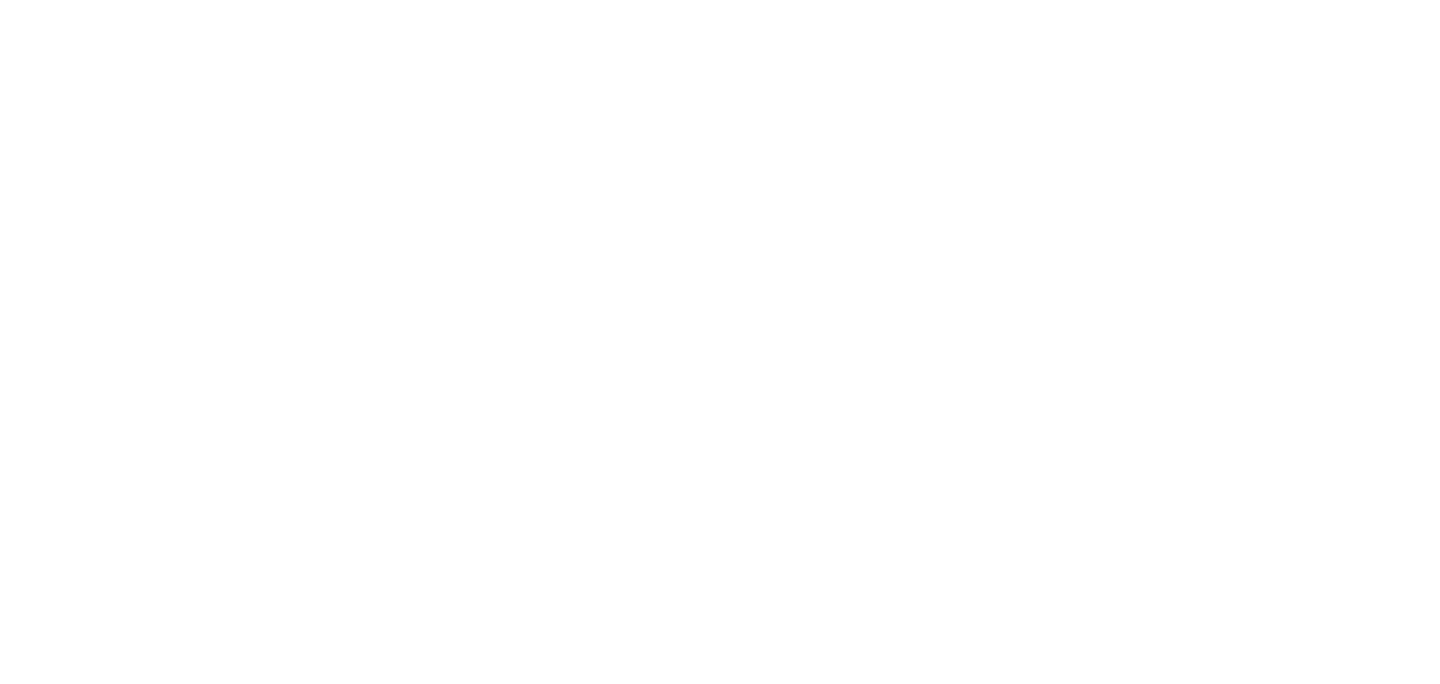 scroll, scrollTop: 248, scrollLeft: 0, axis: vertical 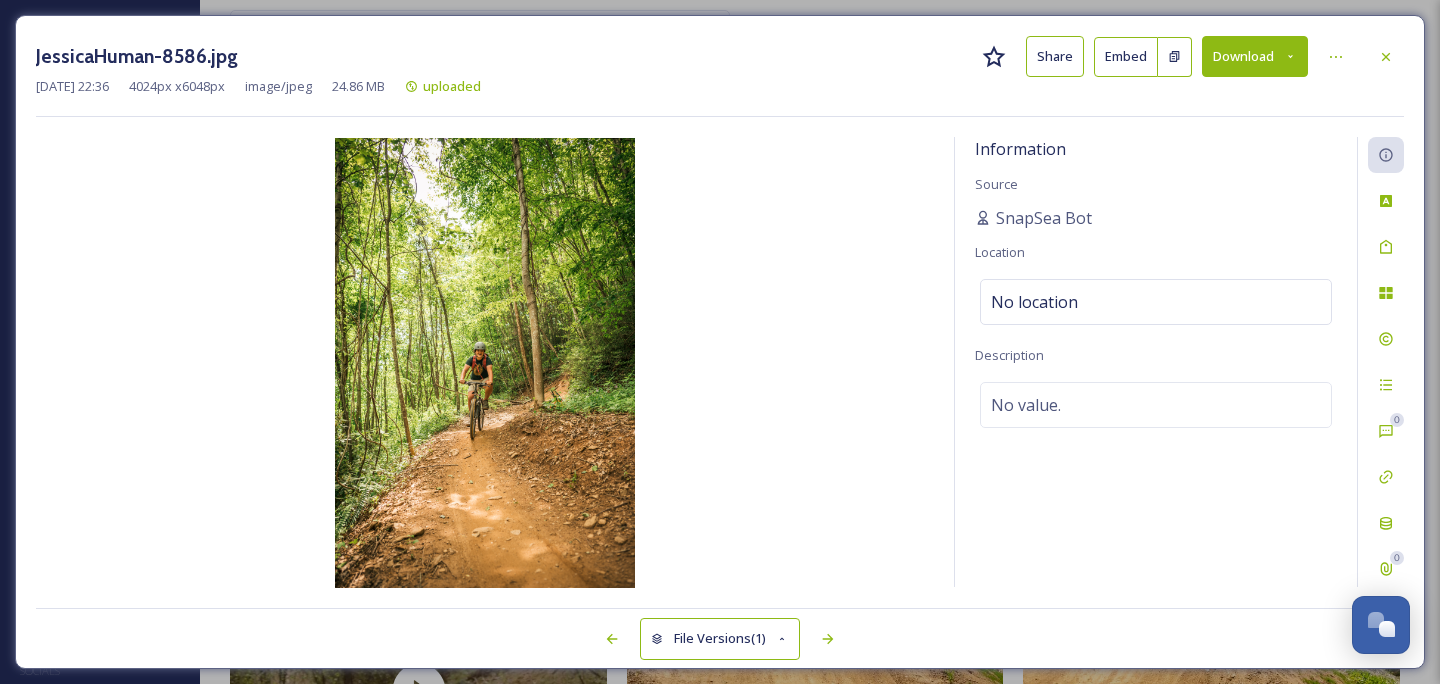 click on "Download" at bounding box center [1255, 56] 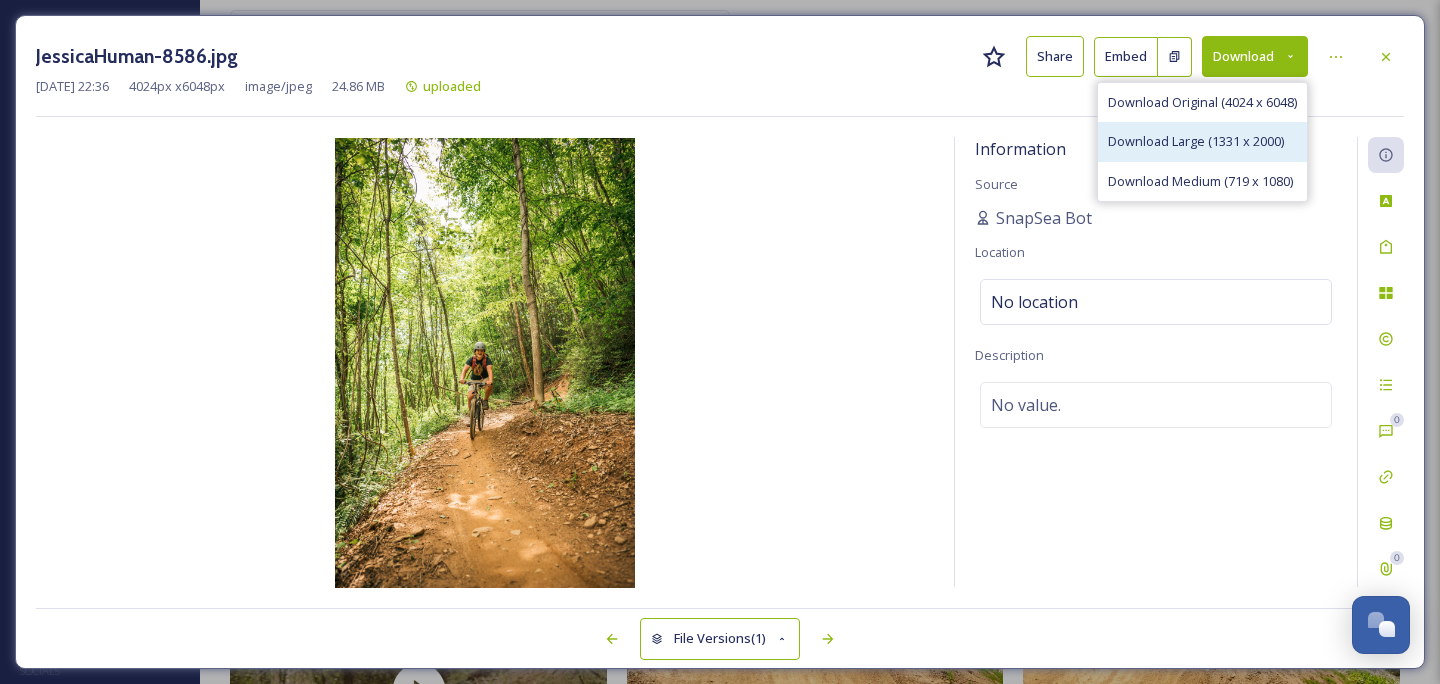 click on "Download Large (1331 x 2000)" at bounding box center [1196, 141] 